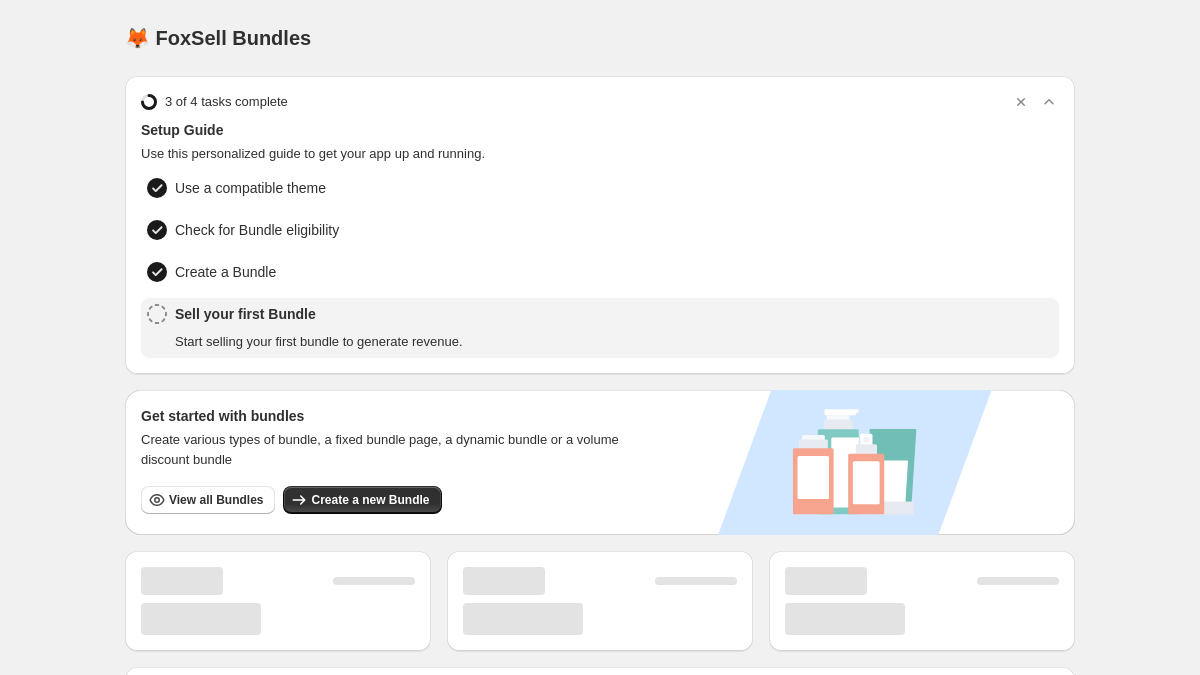 scroll, scrollTop: 0, scrollLeft: 0, axis: both 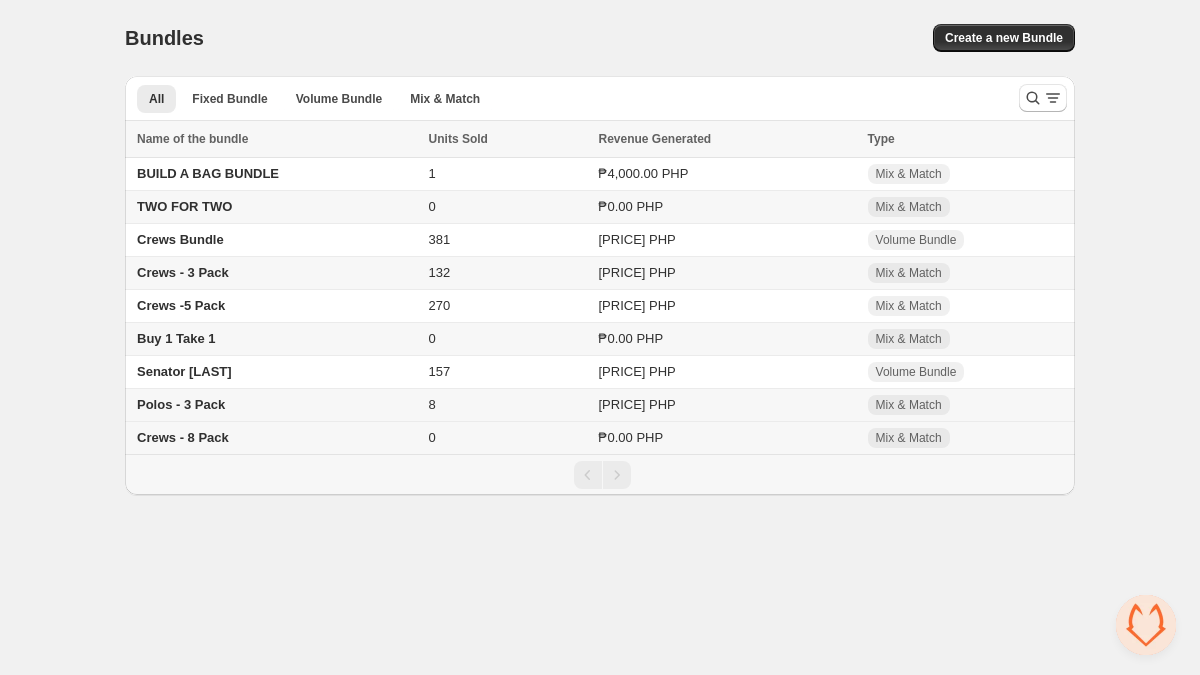 click on "Crews - 8 Pack" at bounding box center [183, 437] 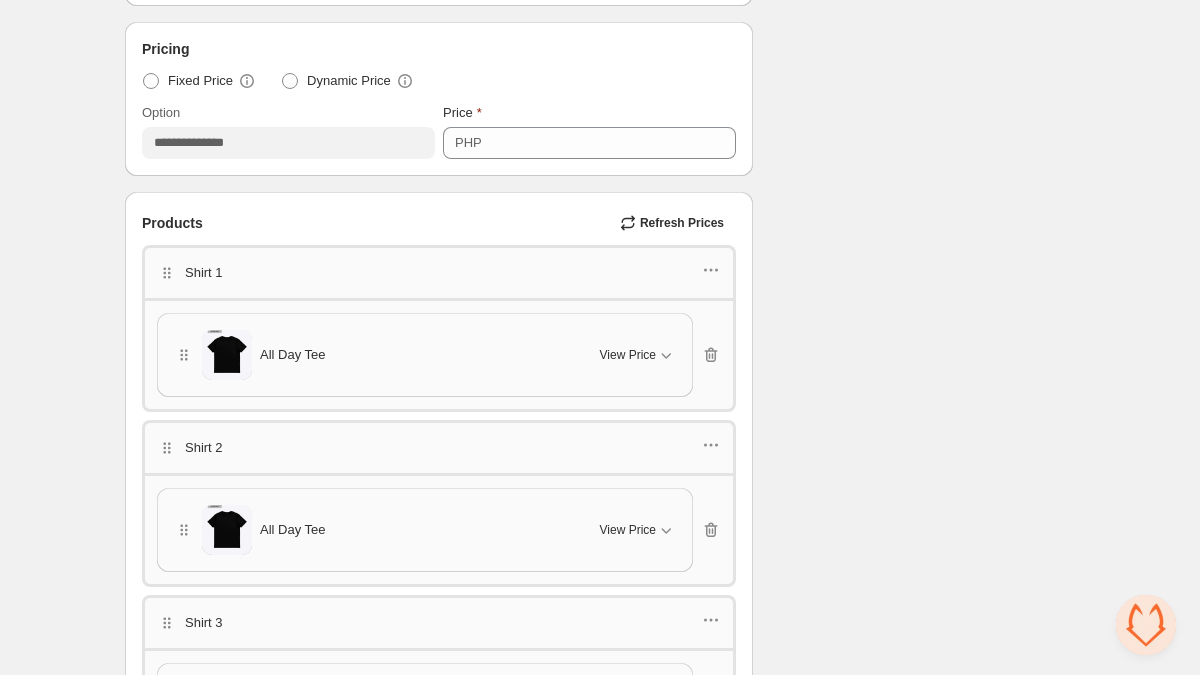 scroll, scrollTop: 644, scrollLeft: 0, axis: vertical 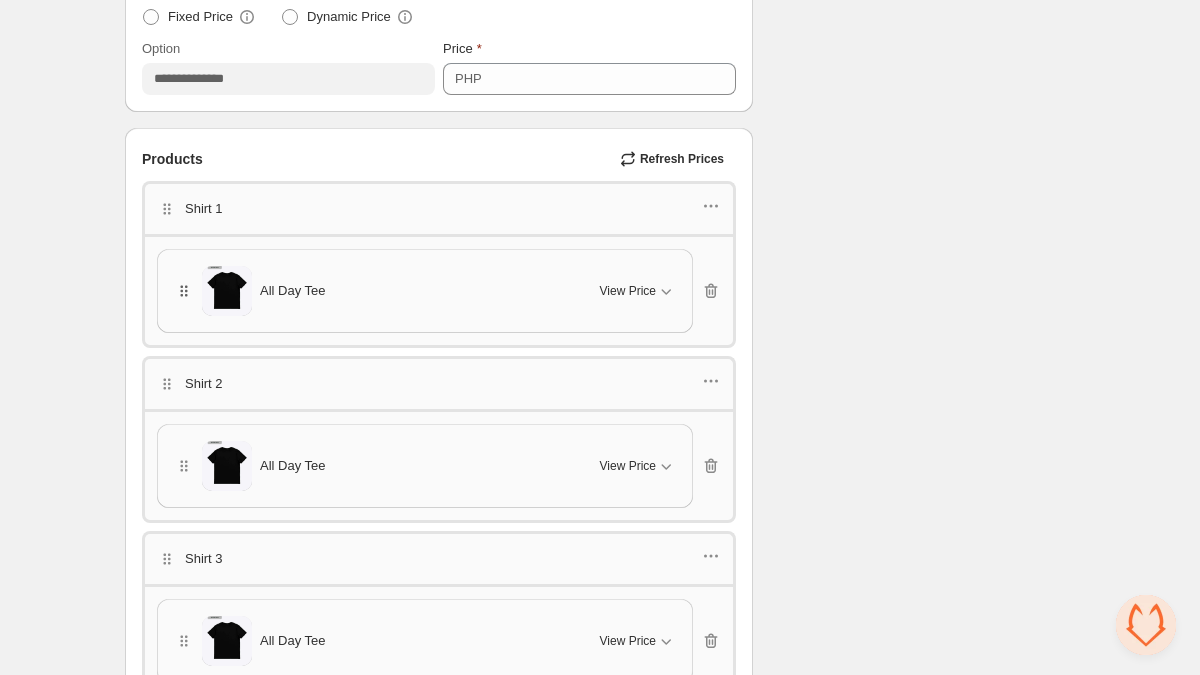 click 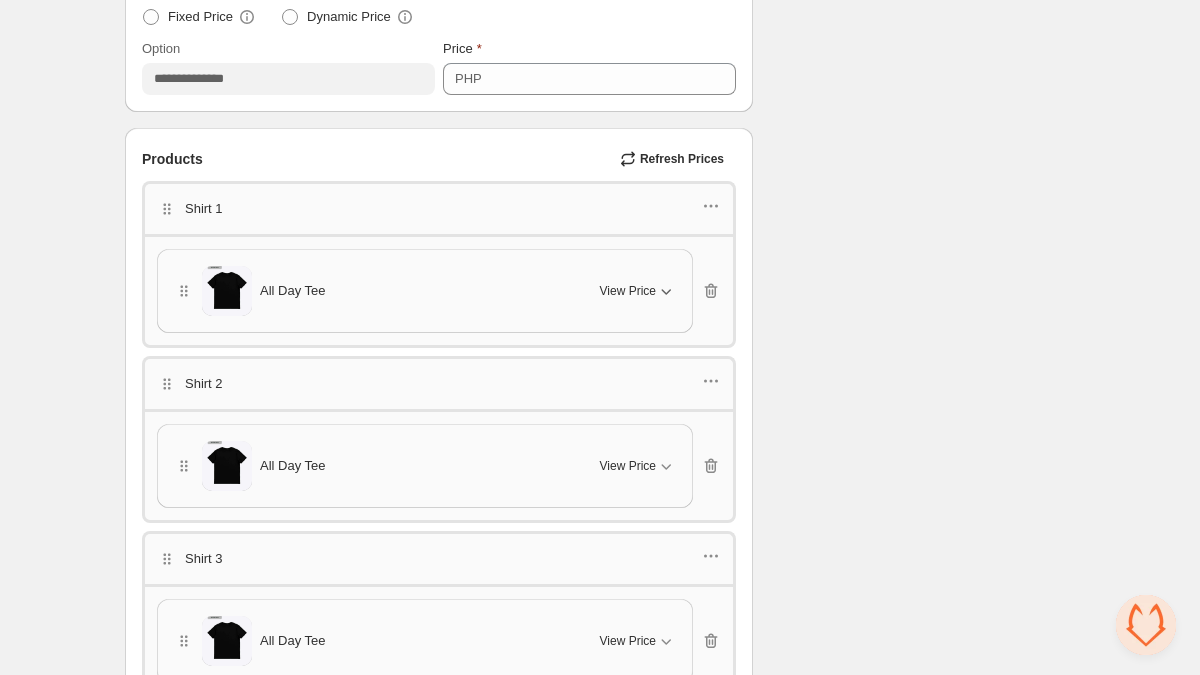 click 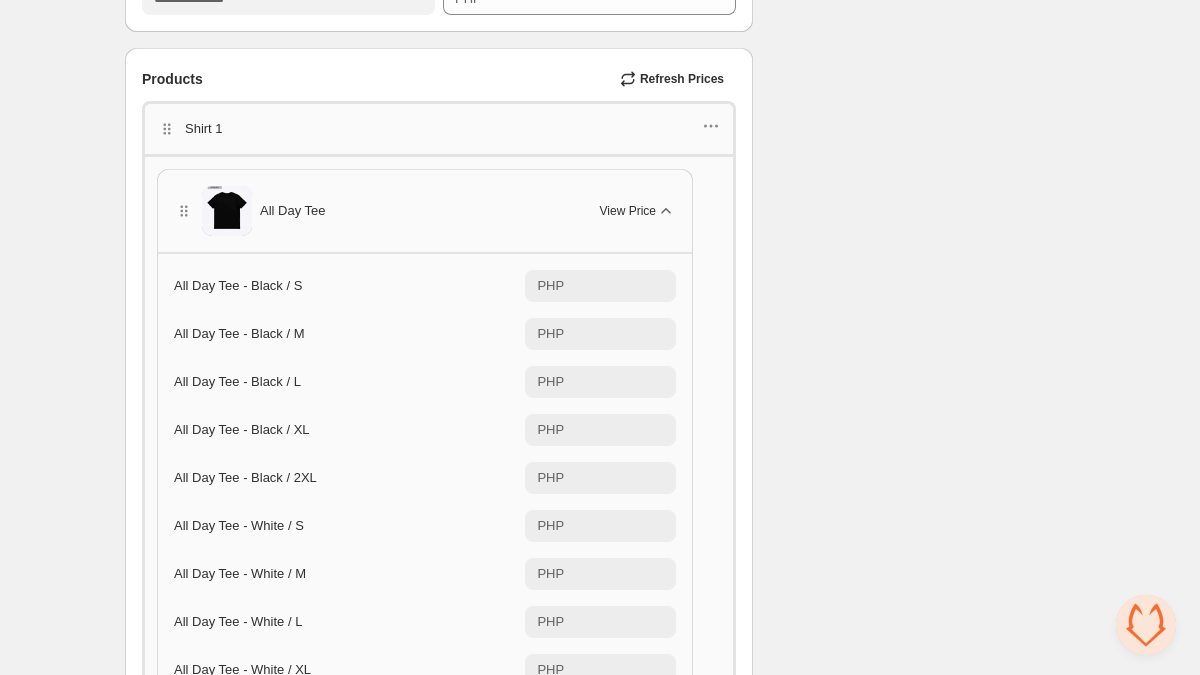 scroll, scrollTop: 516, scrollLeft: 0, axis: vertical 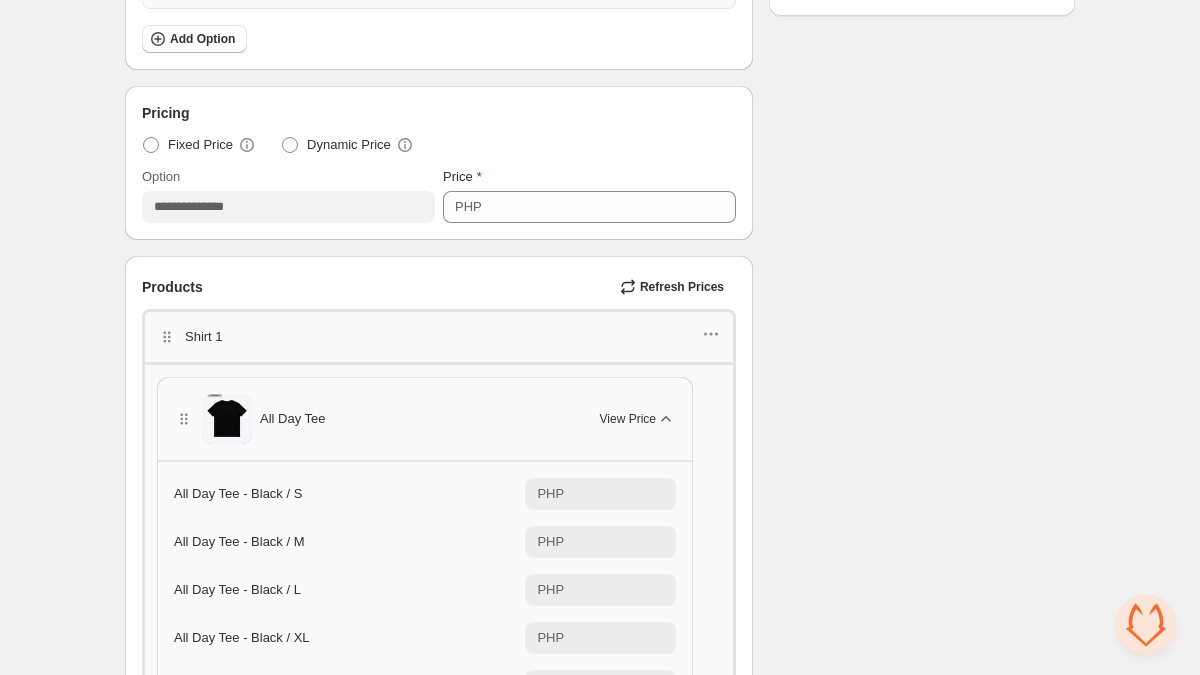 click on "Refresh Prices" at bounding box center [682, 287] 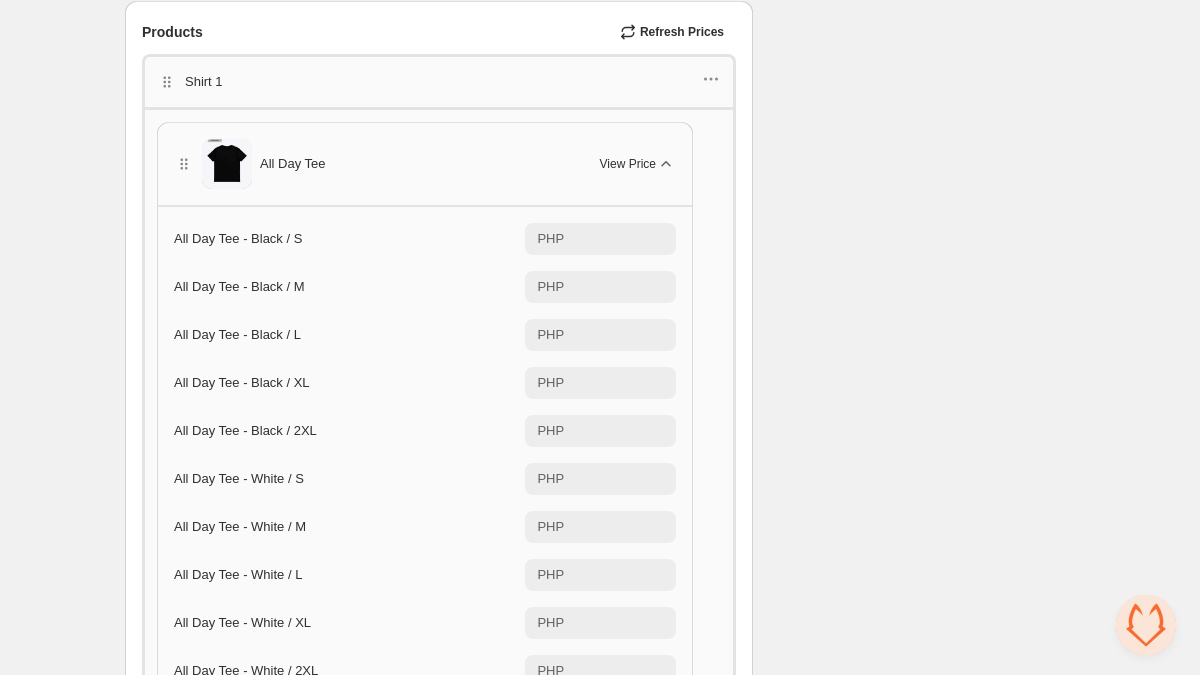 scroll, scrollTop: 724, scrollLeft: 0, axis: vertical 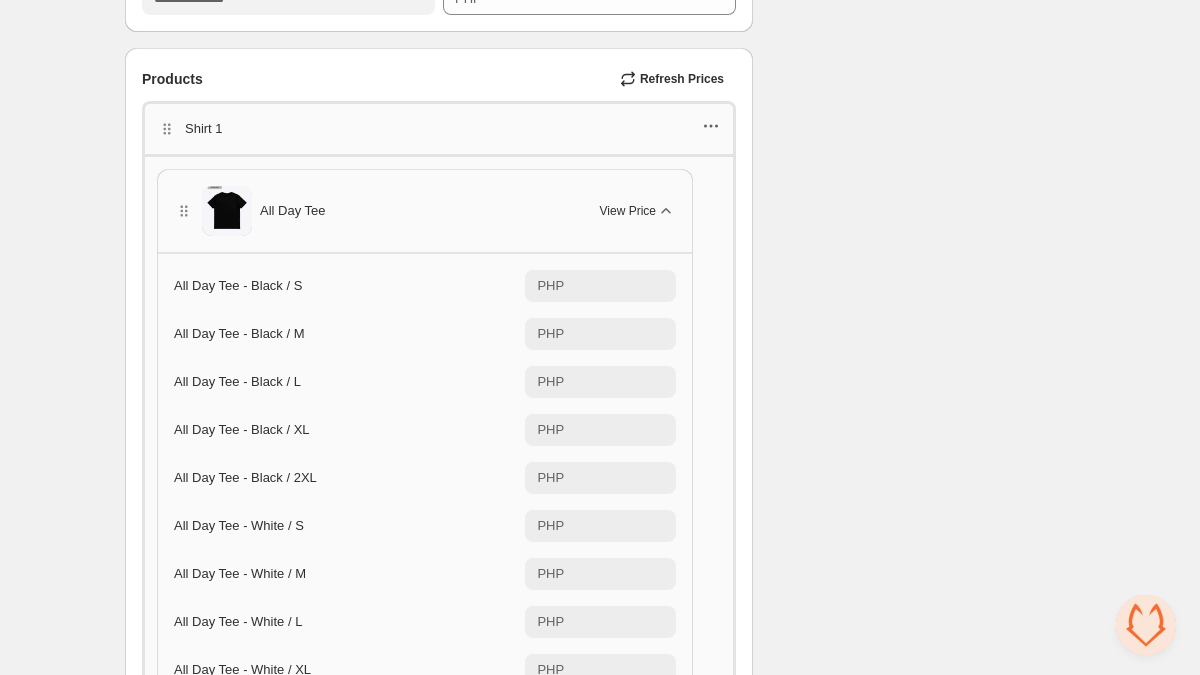 click 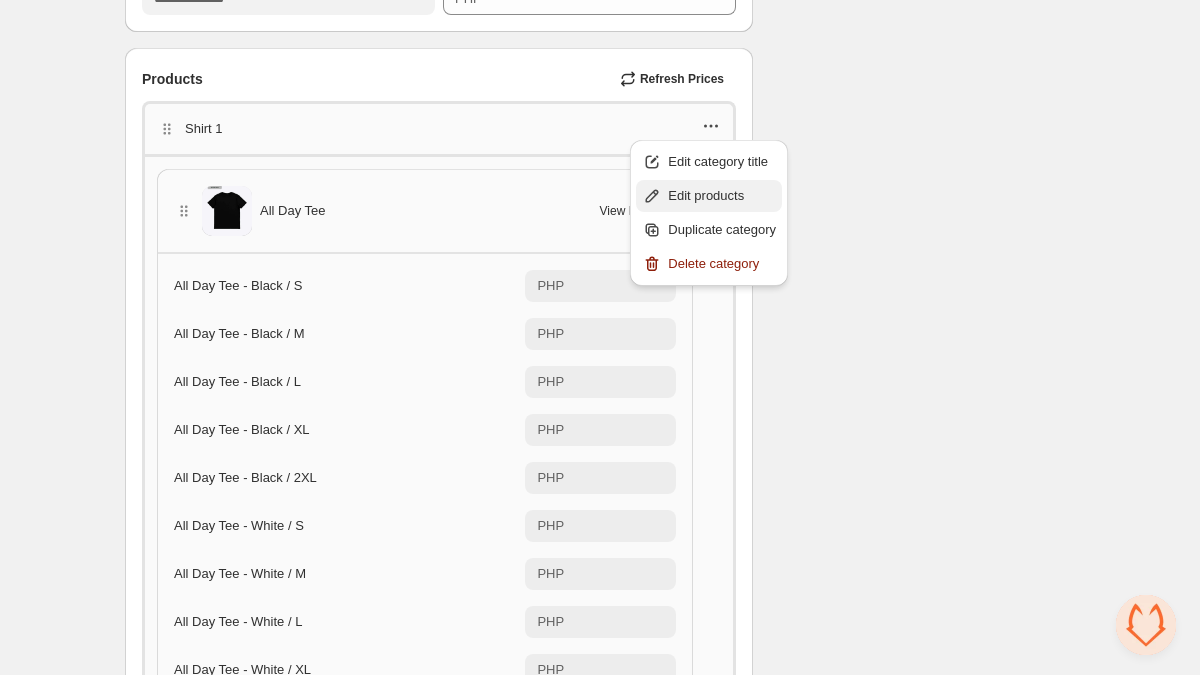 click on "Edit products" at bounding box center (722, 196) 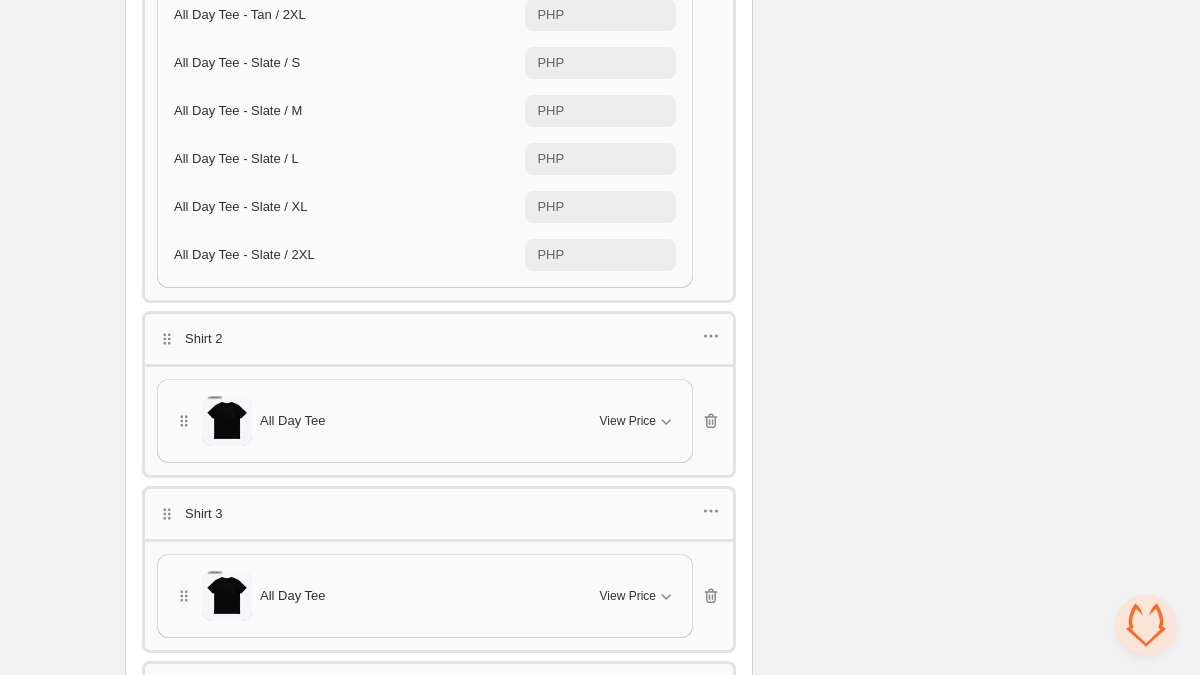 scroll, scrollTop: 2663, scrollLeft: 0, axis: vertical 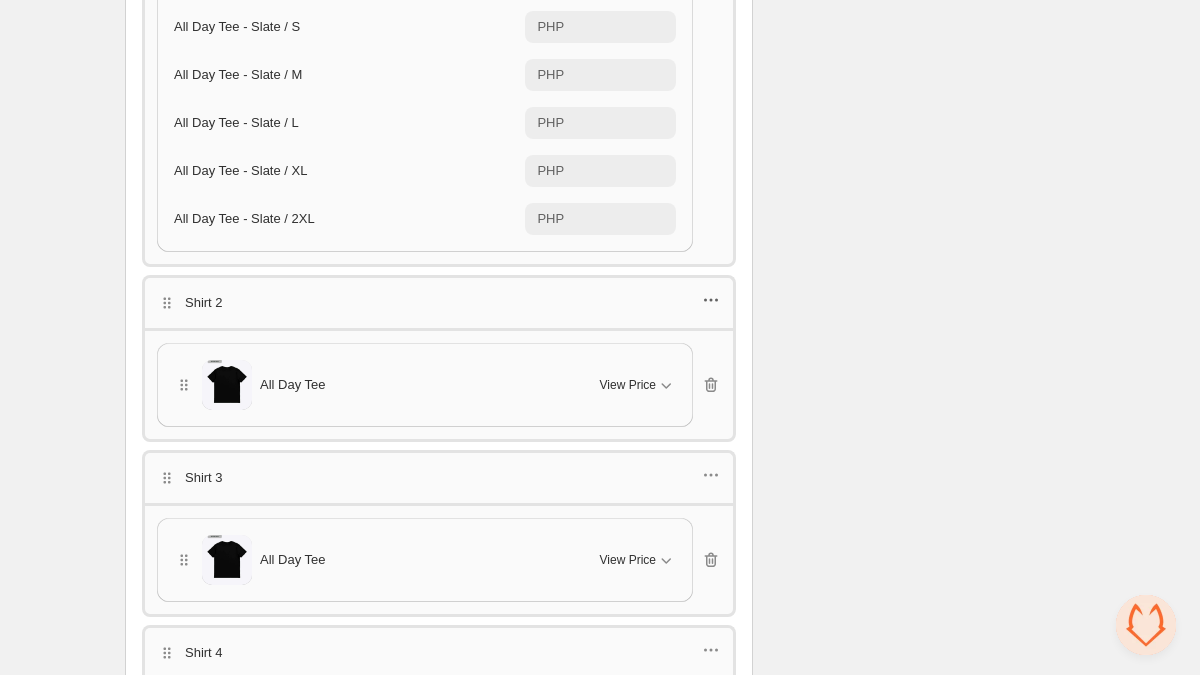 click 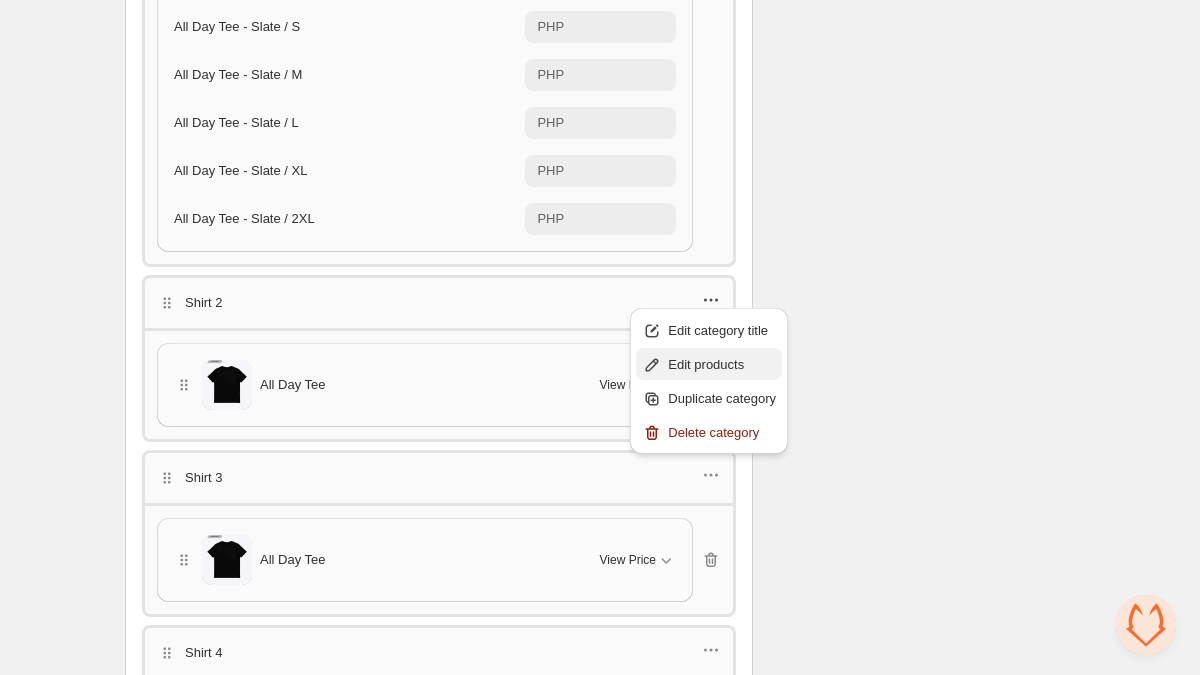 click on "Edit products" at bounding box center (722, 365) 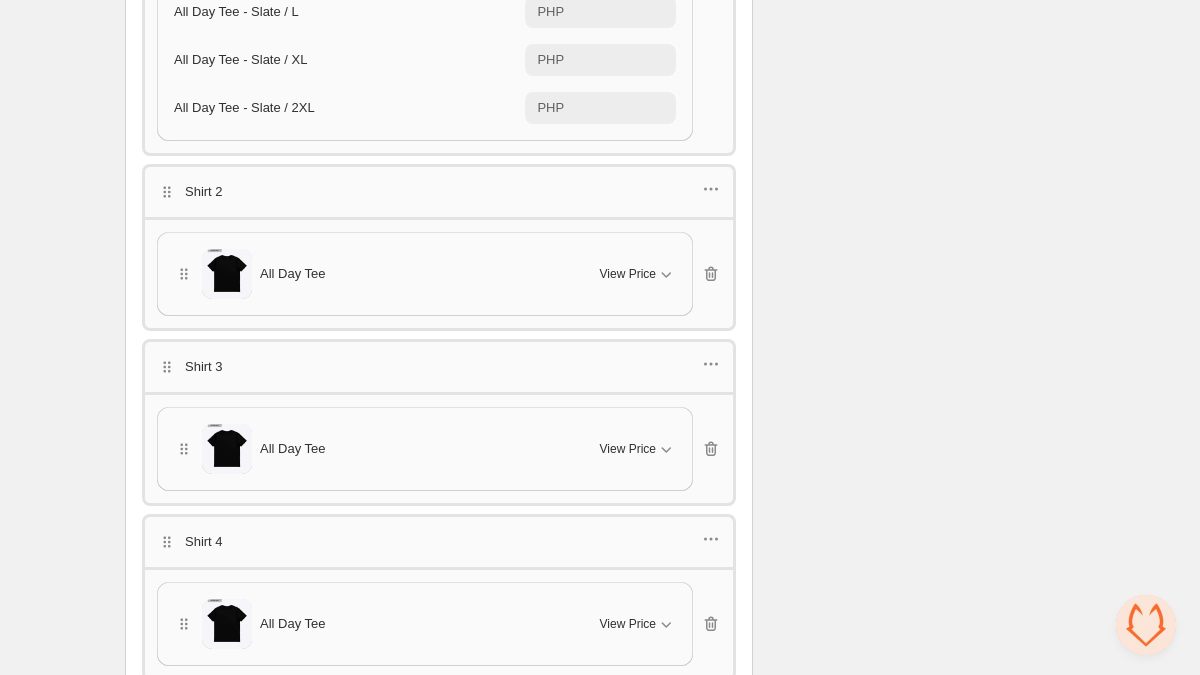 scroll, scrollTop: 2783, scrollLeft: 0, axis: vertical 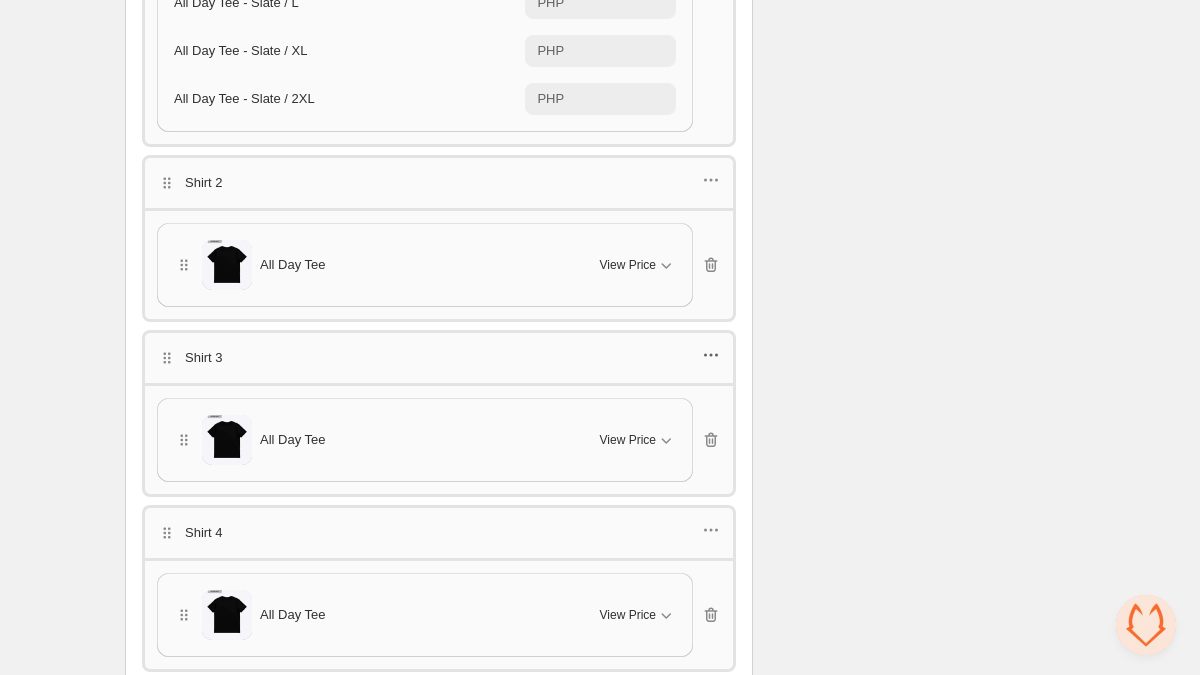 click 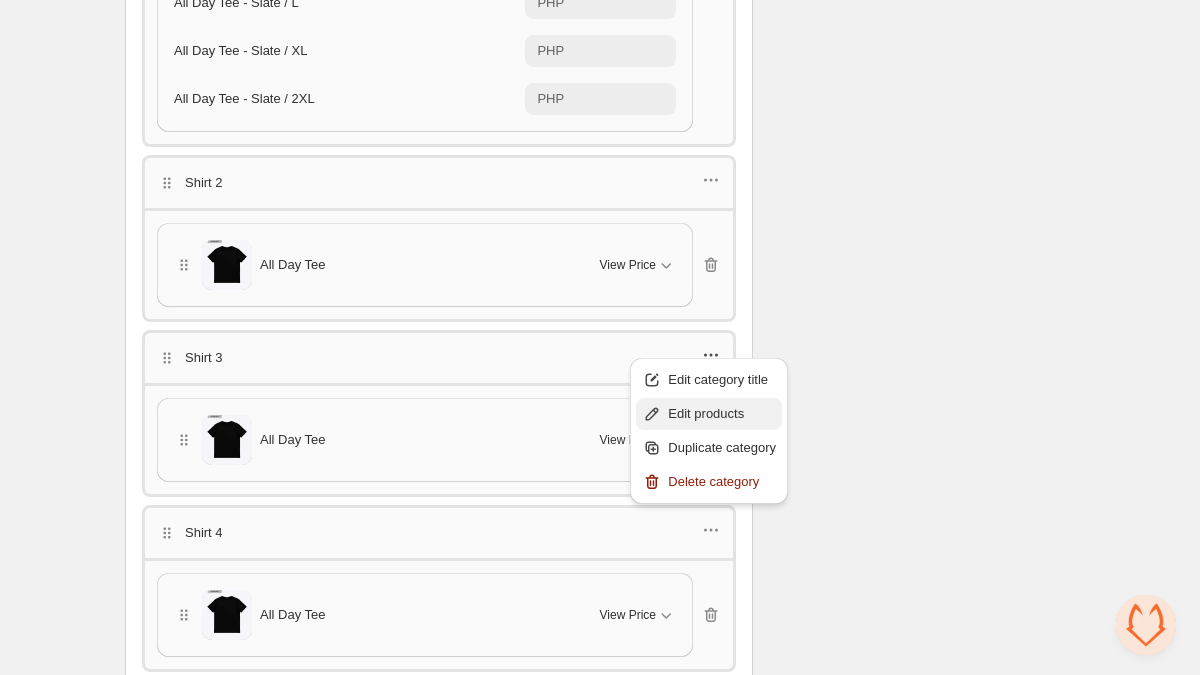 click on "Edit products" at bounding box center (722, 414) 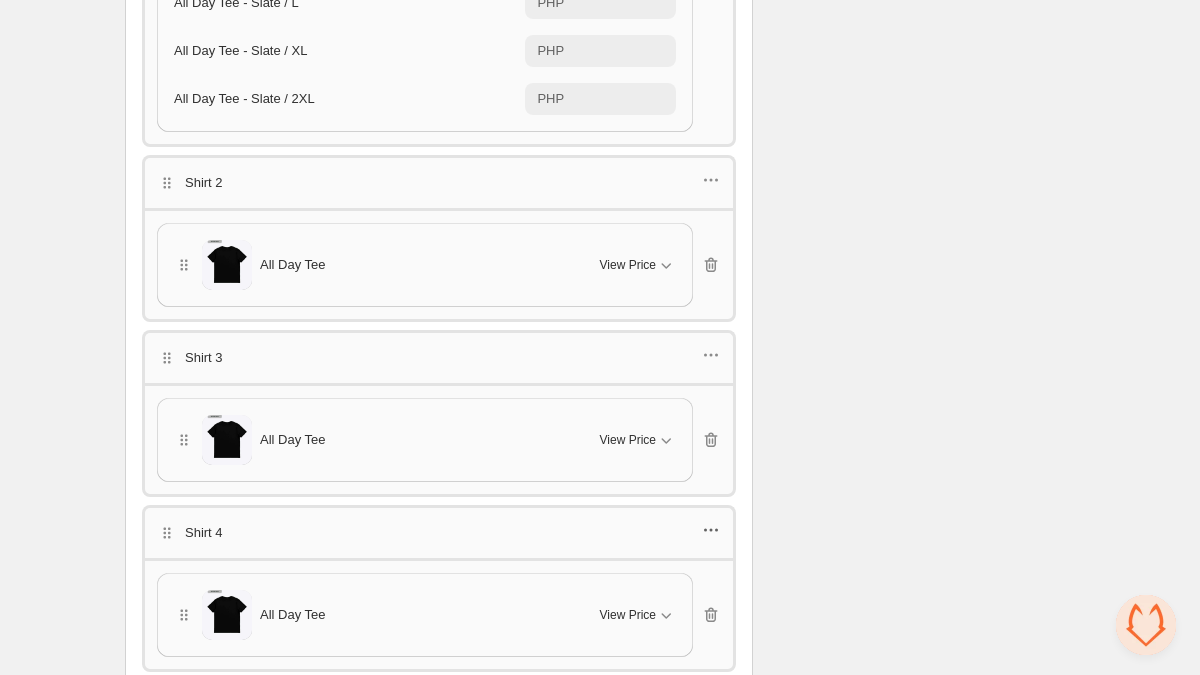 click on "Shirt 4" at bounding box center (439, 531) 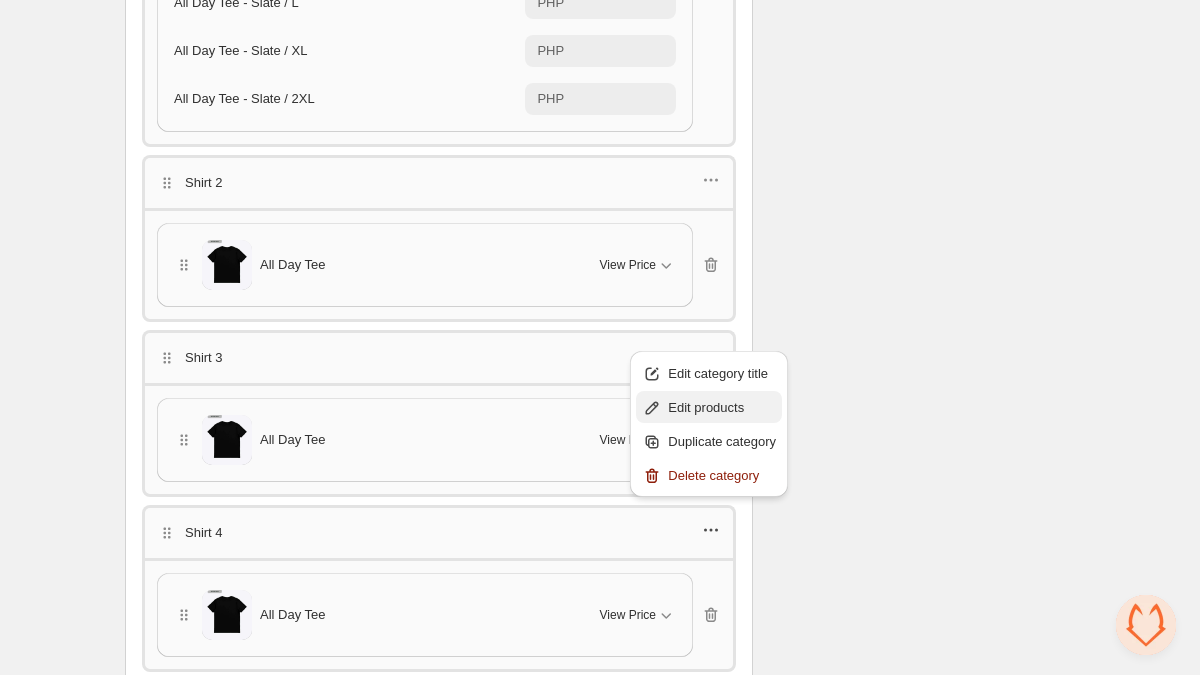 click on "Edit products" at bounding box center [722, 408] 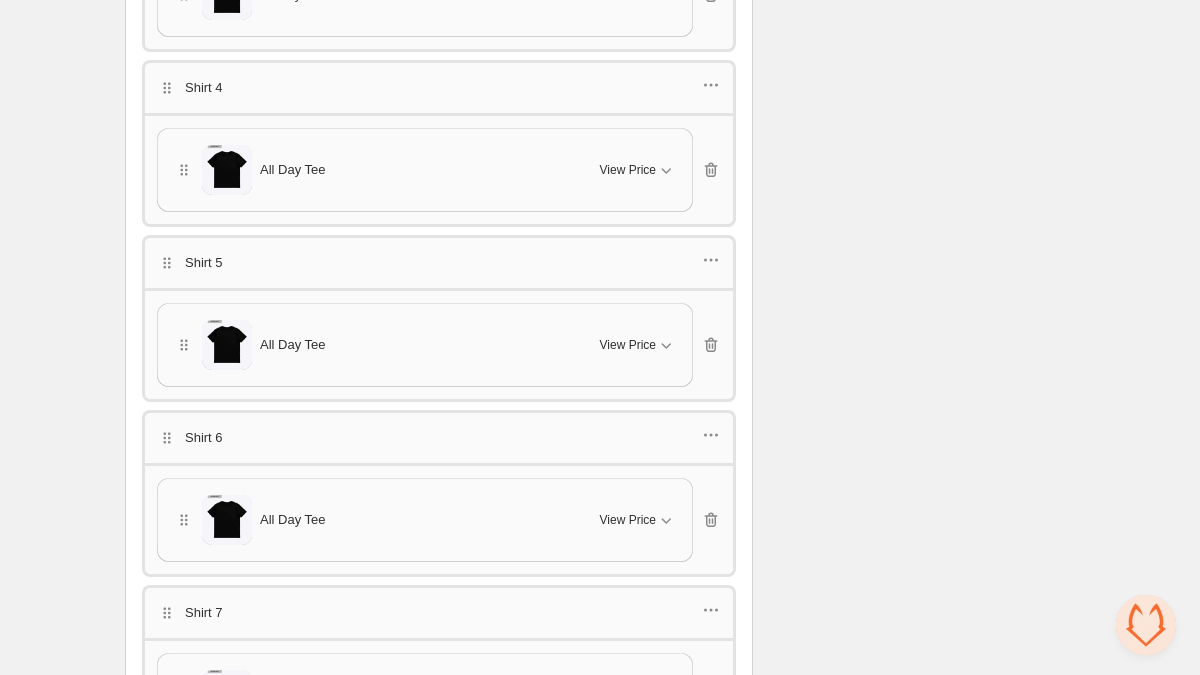 scroll, scrollTop: 3264, scrollLeft: 0, axis: vertical 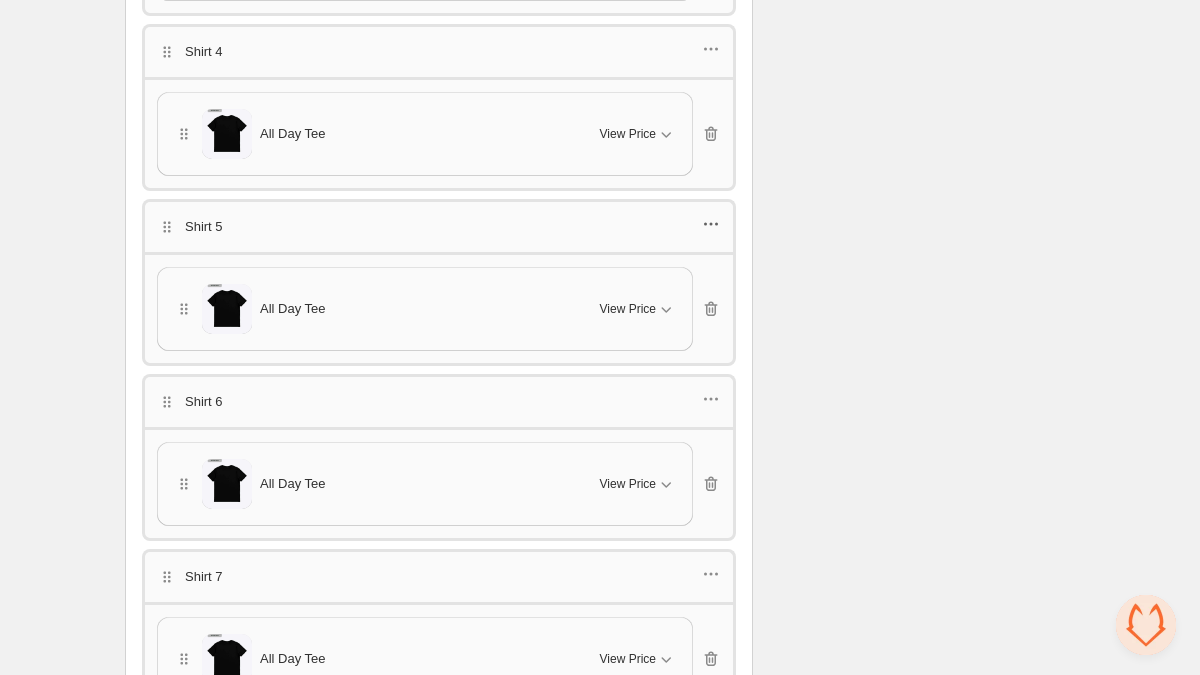 click 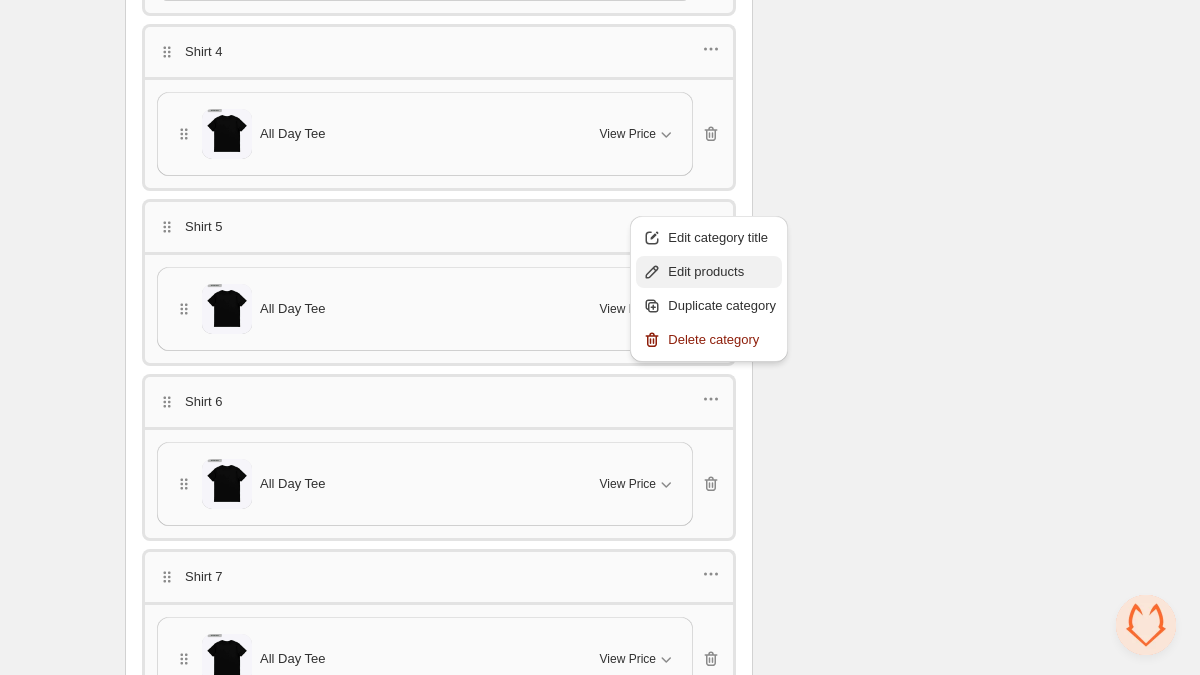 click on "Edit products" at bounding box center [722, 272] 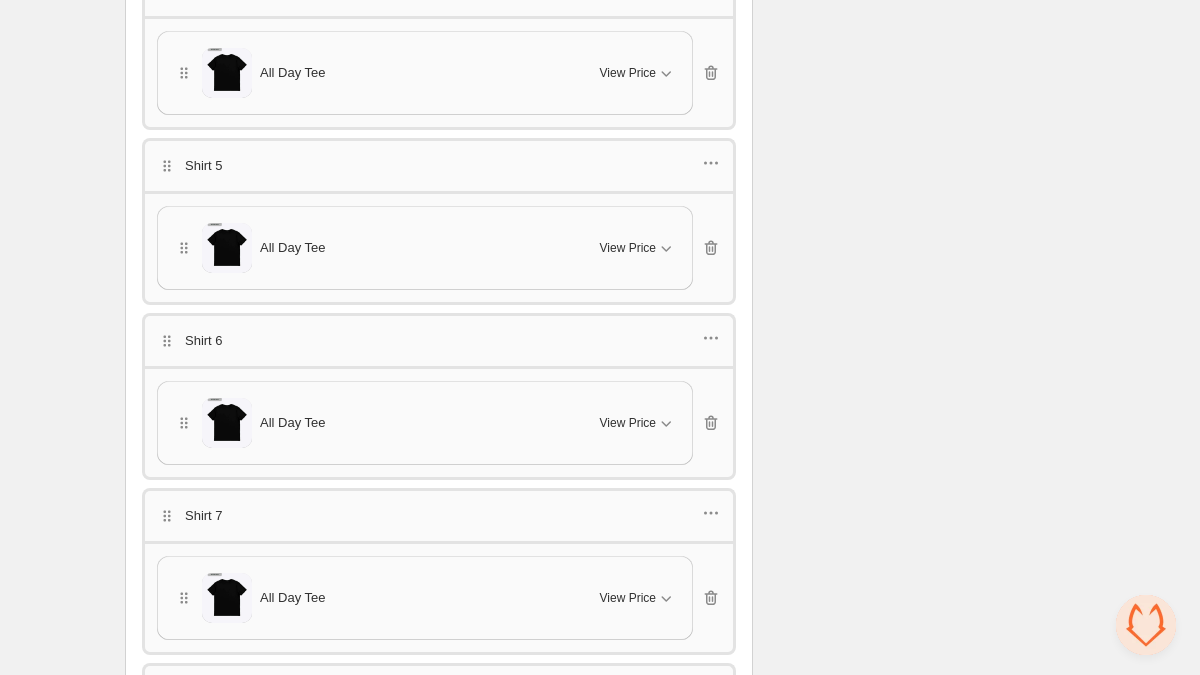 scroll, scrollTop: 3347, scrollLeft: 0, axis: vertical 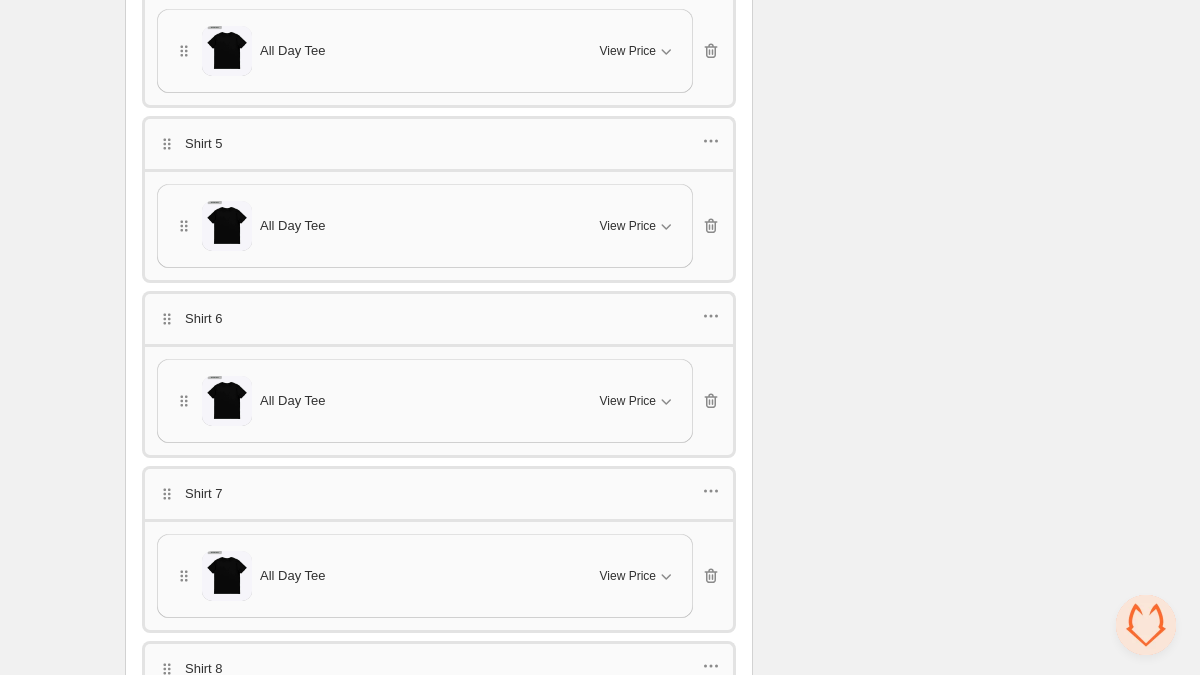 click on "Shirt 6" at bounding box center (439, 319) 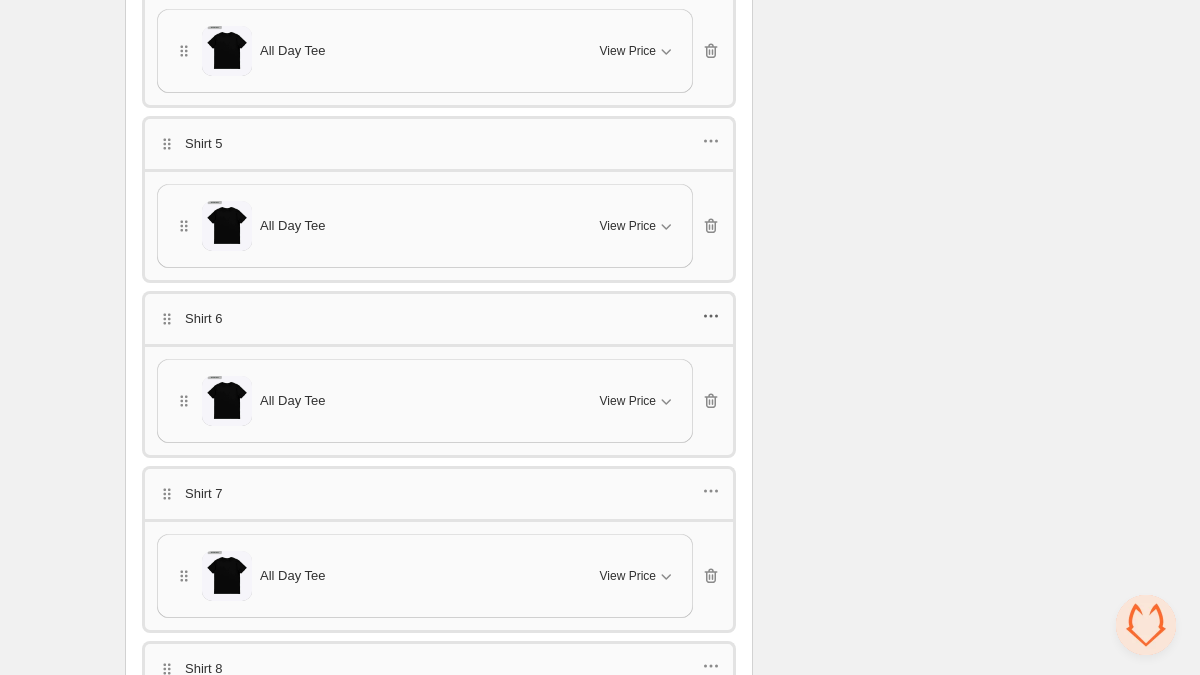 click 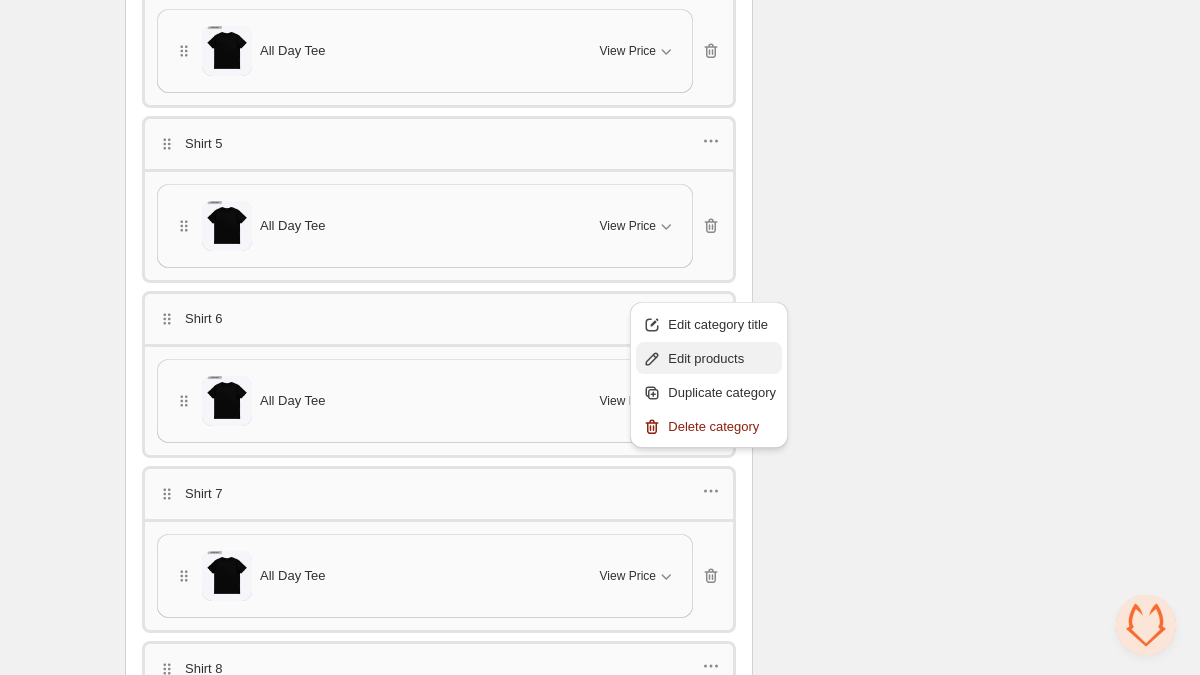 click on "Edit products" at bounding box center [722, 359] 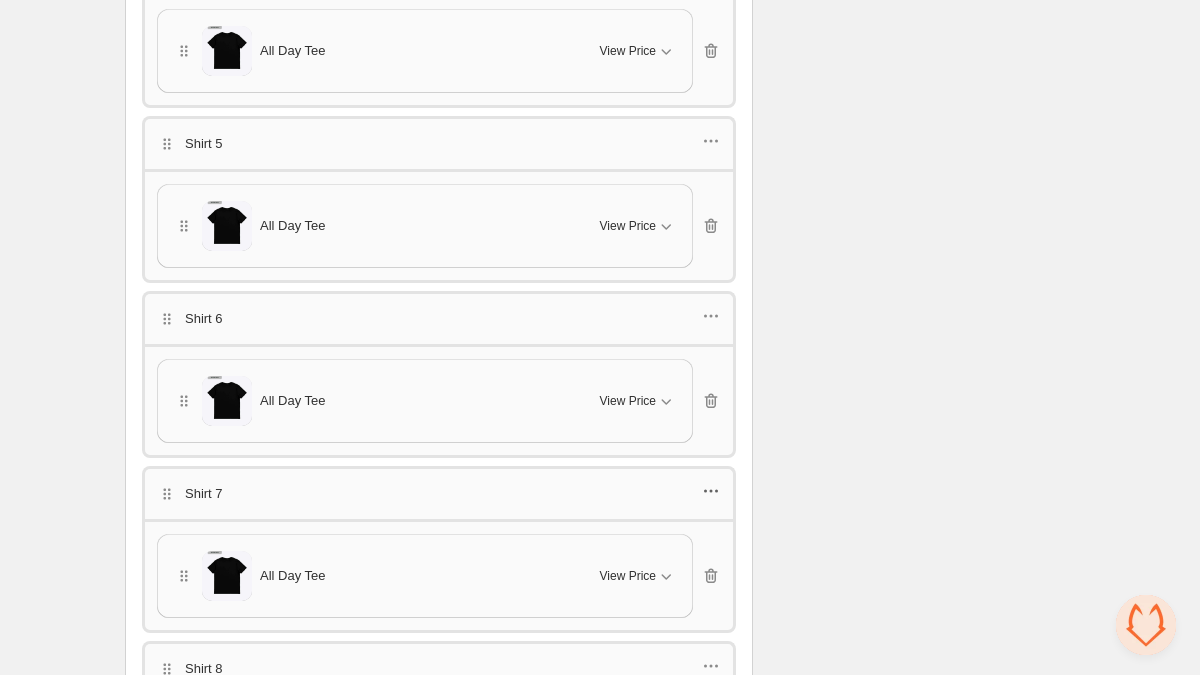 click 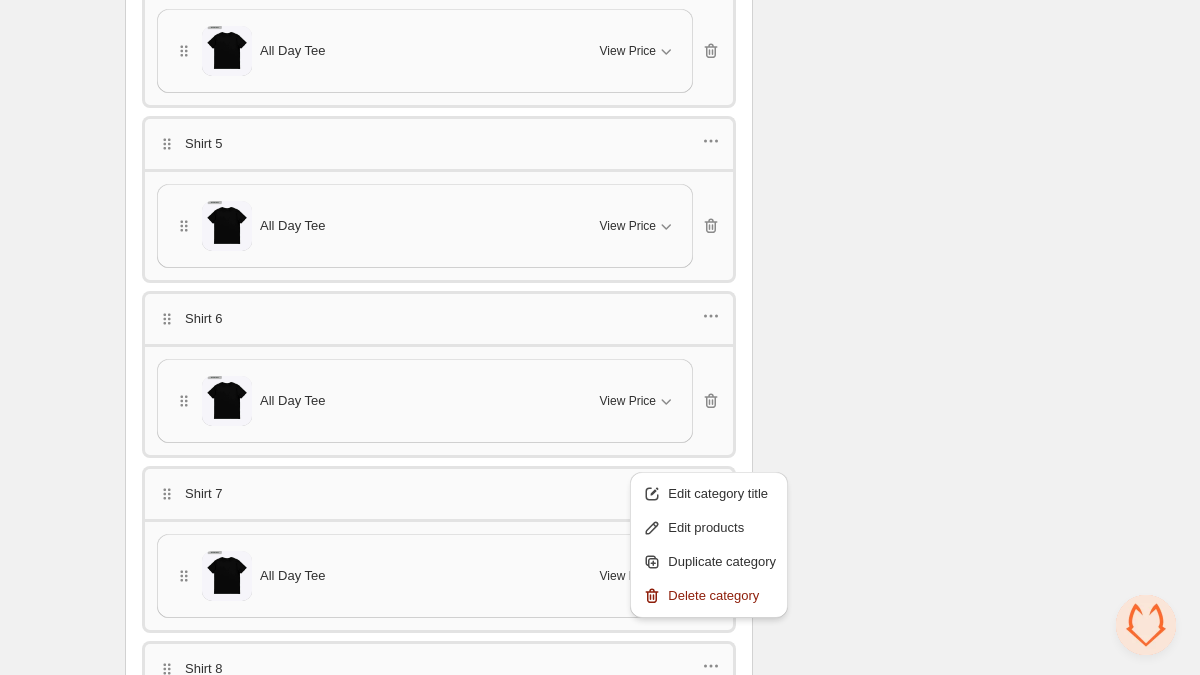 click on "Edit products" at bounding box center [722, 528] 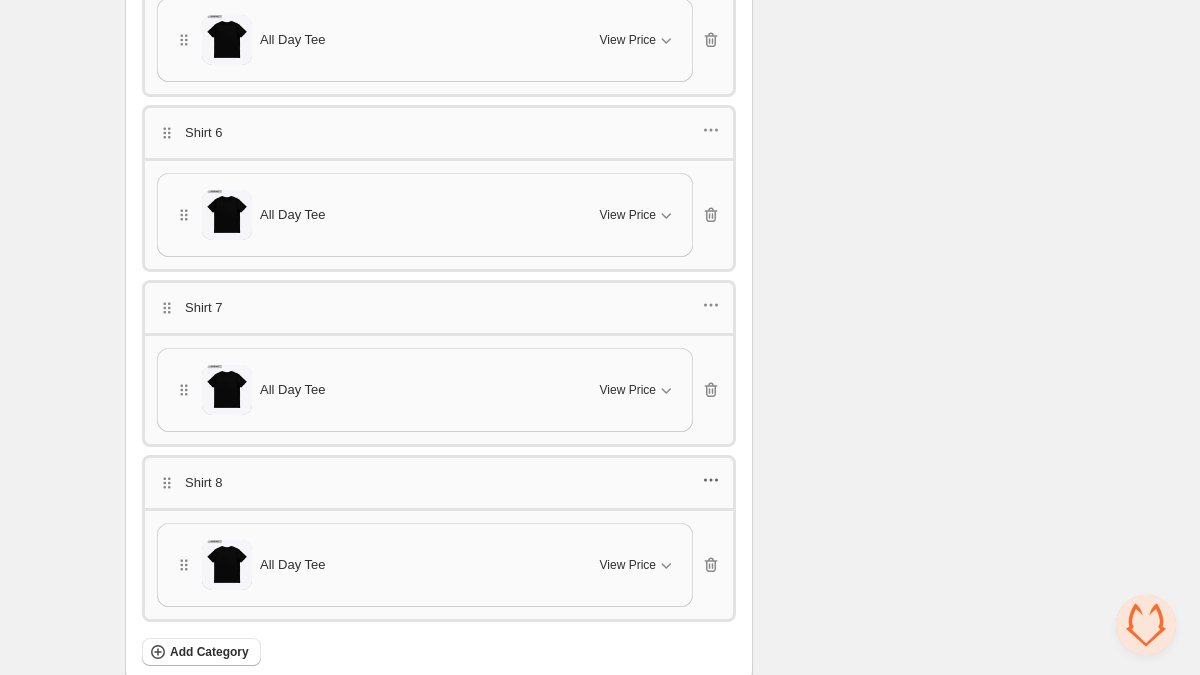 scroll, scrollTop: 3548, scrollLeft: 0, axis: vertical 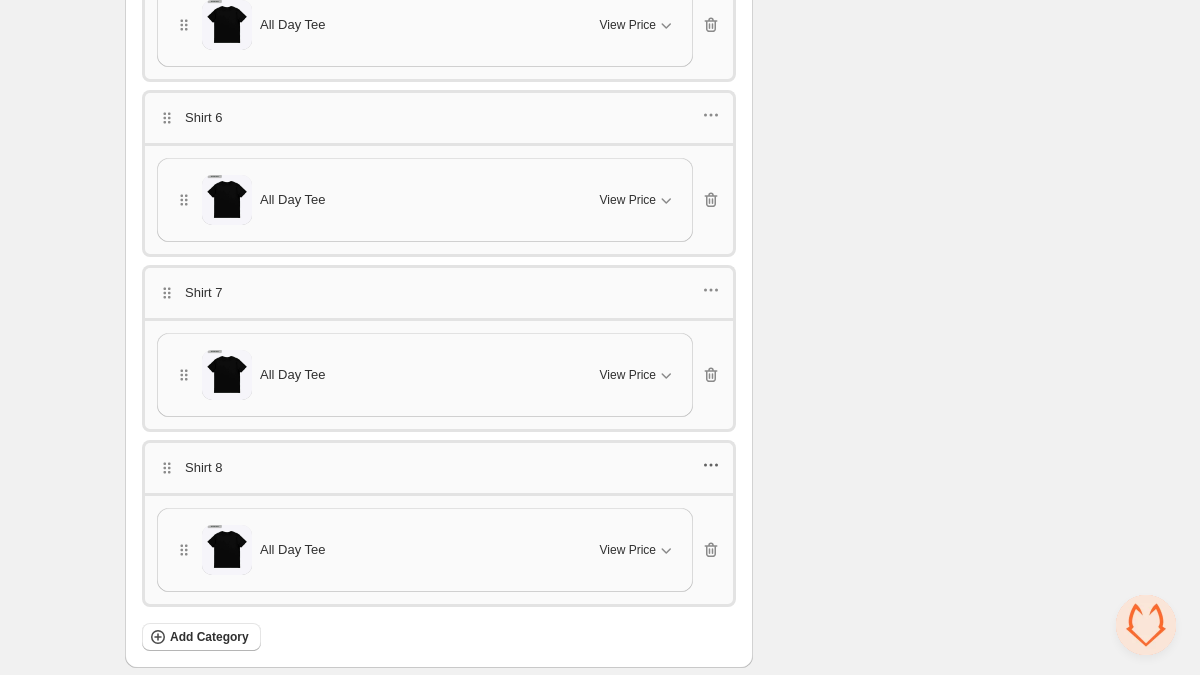 click 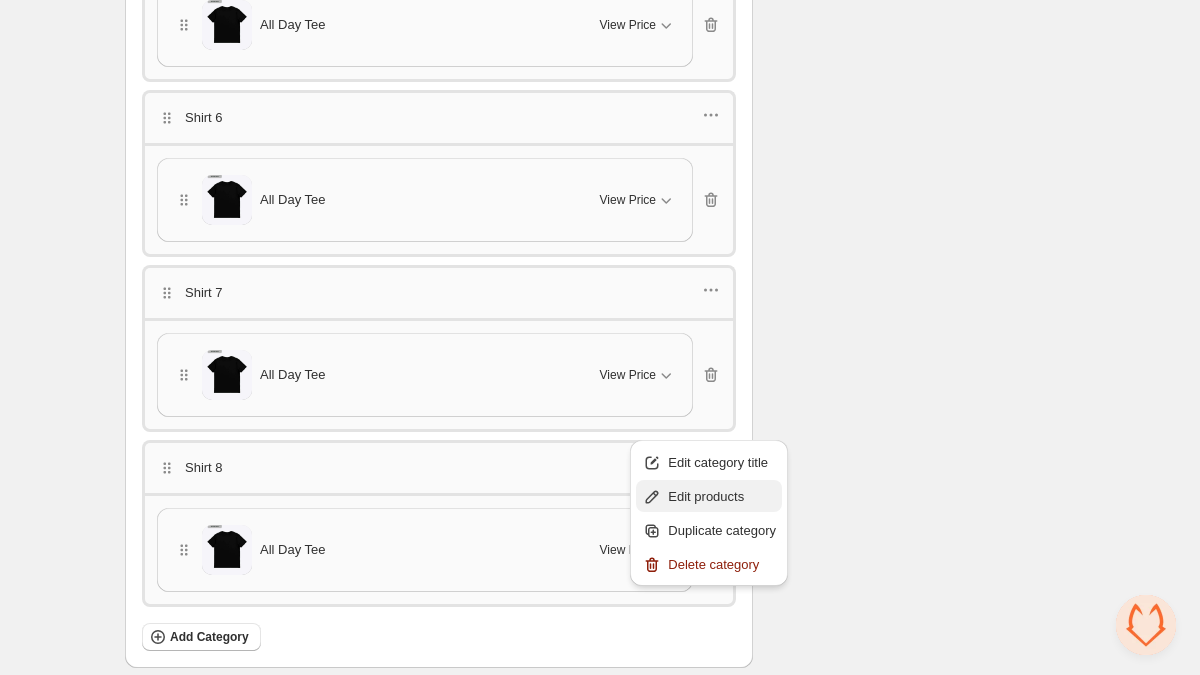 click on "Edit products" at bounding box center (722, 497) 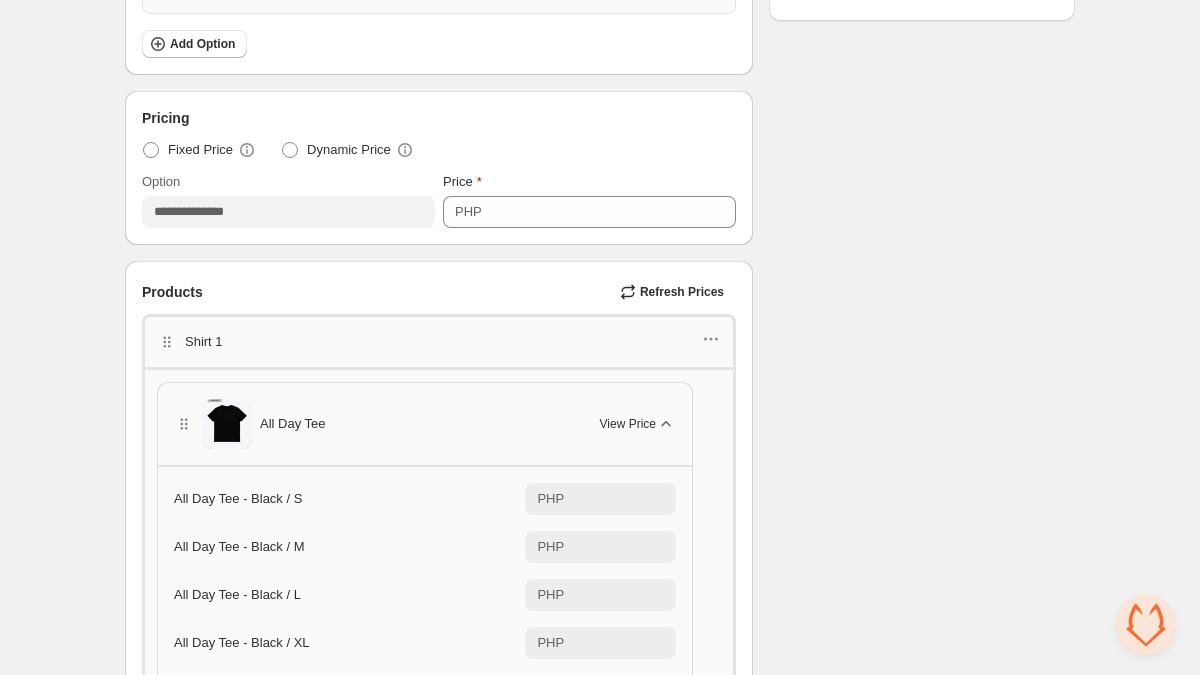 scroll, scrollTop: 517, scrollLeft: 0, axis: vertical 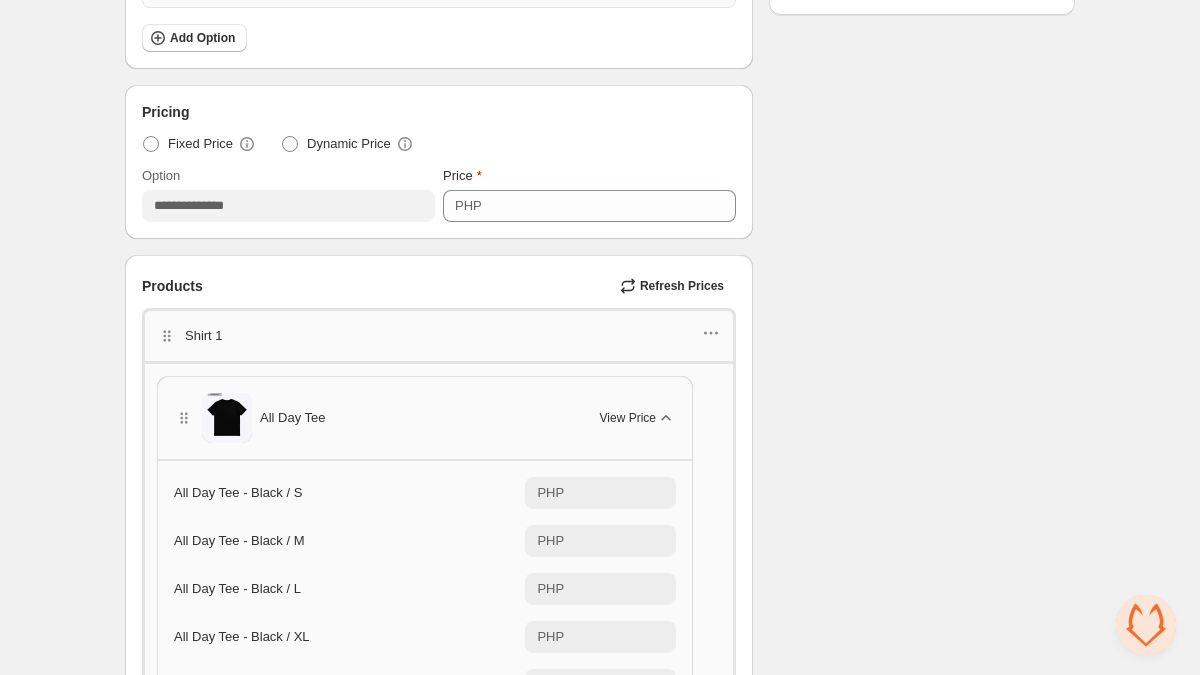 click on "Refresh Prices" at bounding box center (682, 286) 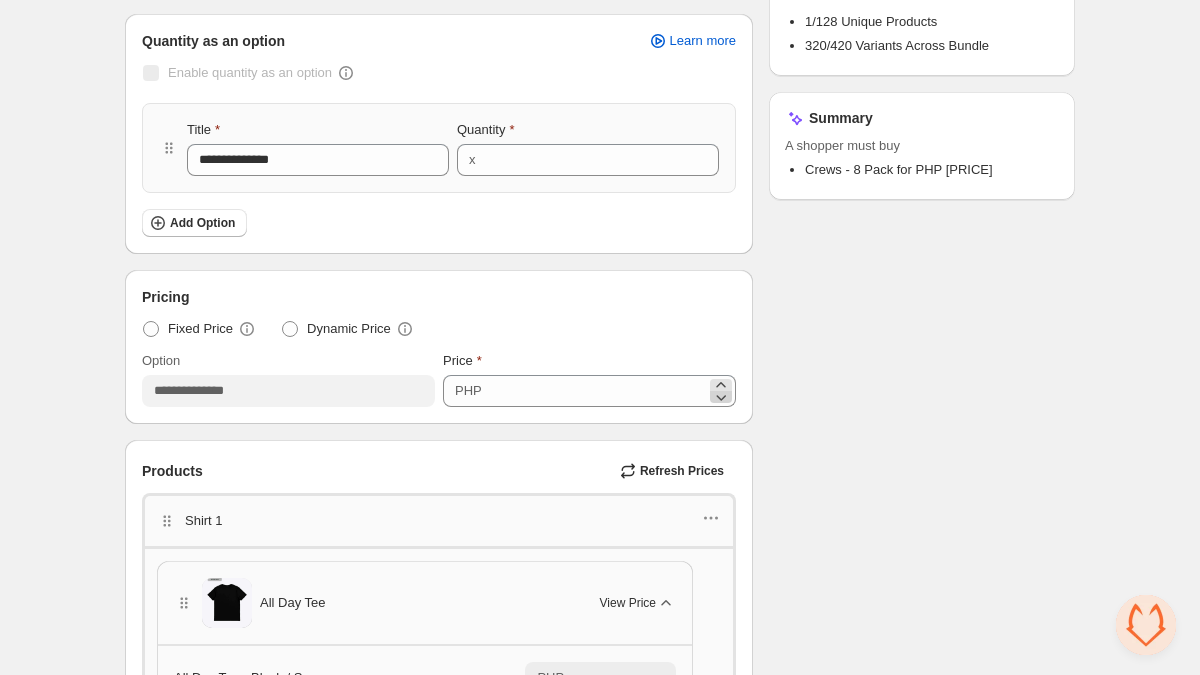 scroll, scrollTop: 429, scrollLeft: 0, axis: vertical 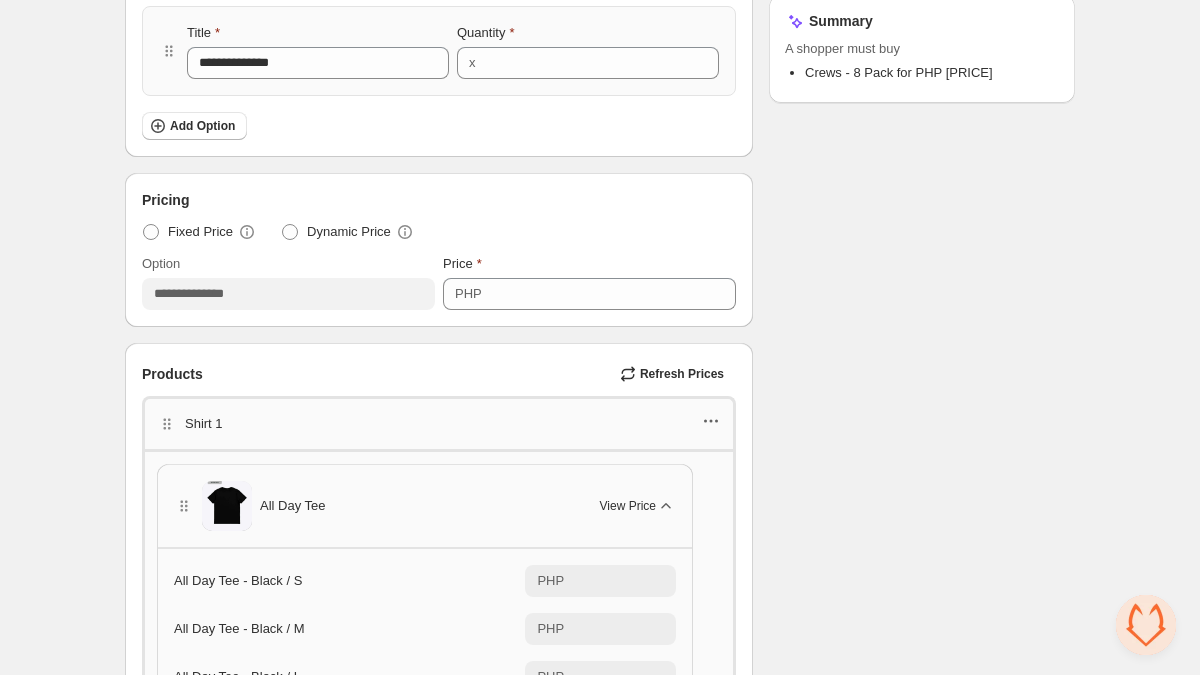 click 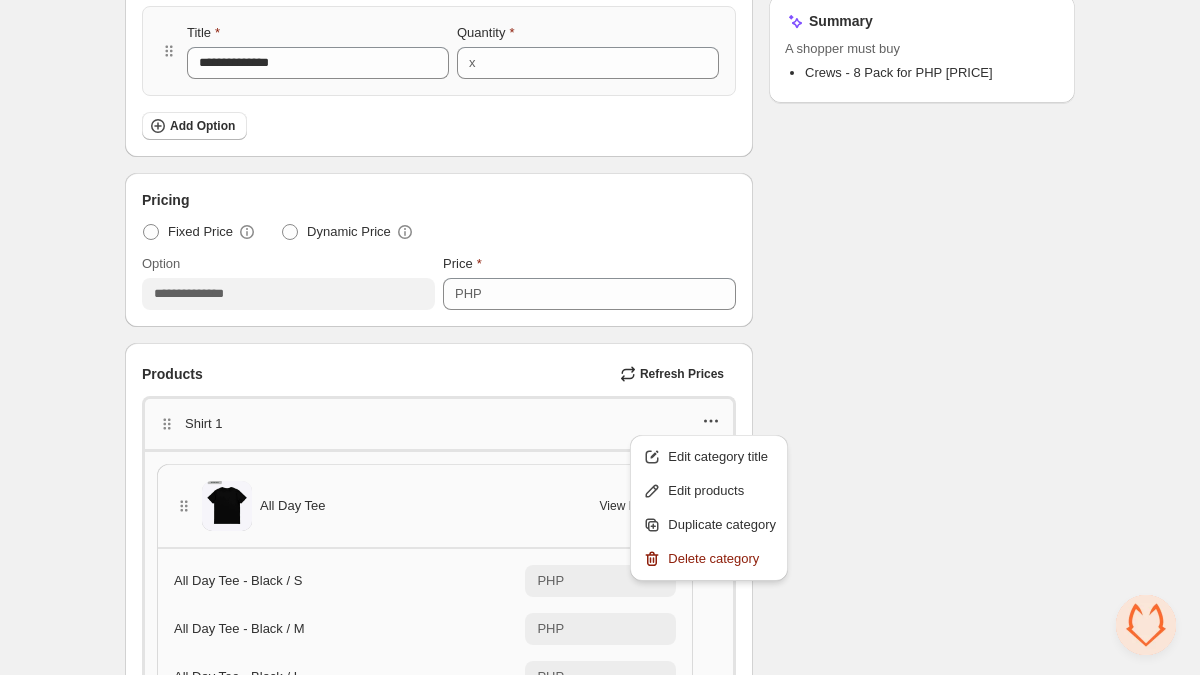 click on "Edit products" at bounding box center (722, 491) 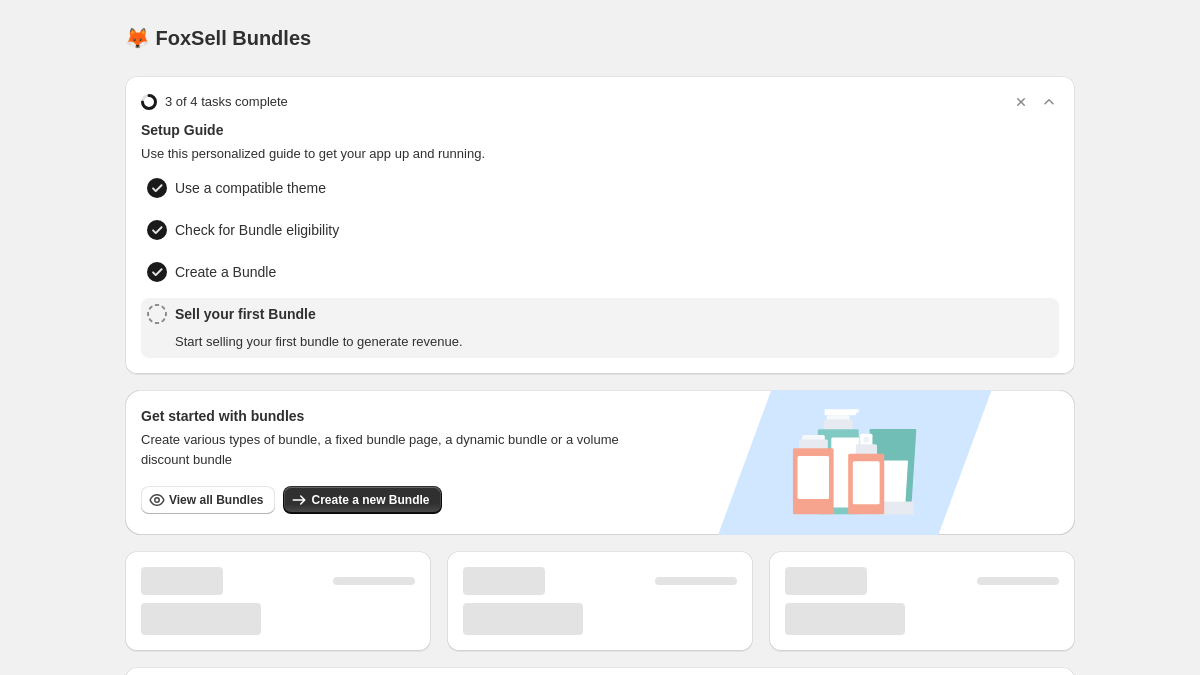 scroll, scrollTop: 0, scrollLeft: 0, axis: both 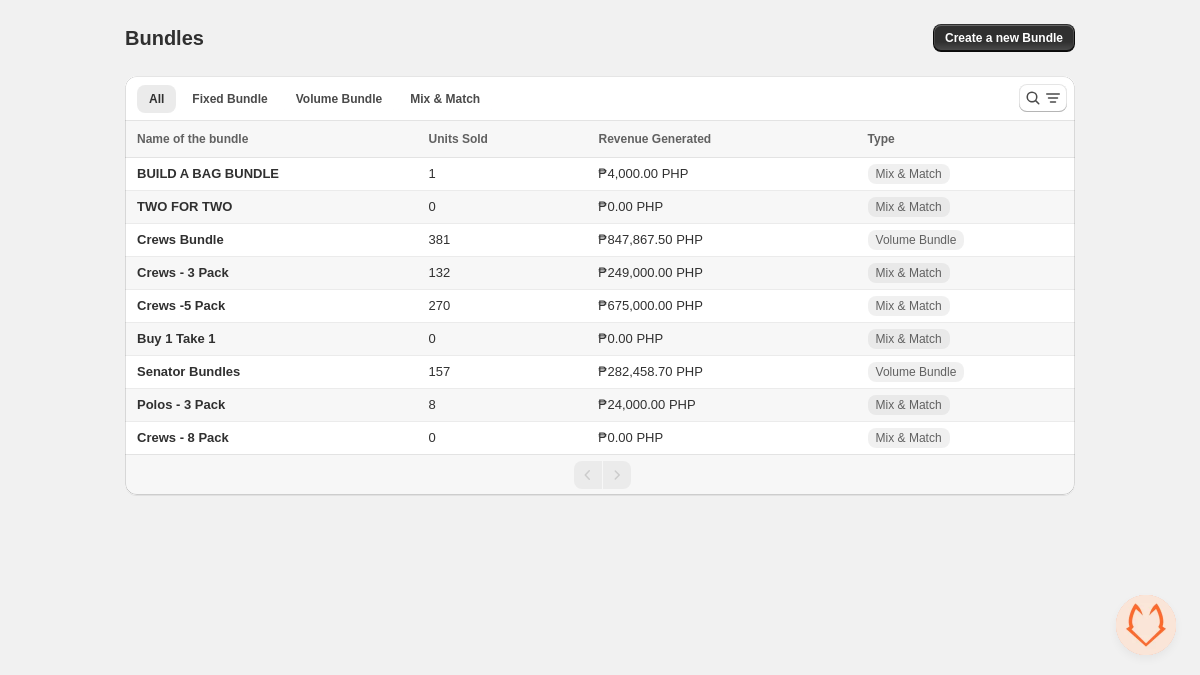 click on "Crews - 3 Pack" at bounding box center (183, 272) 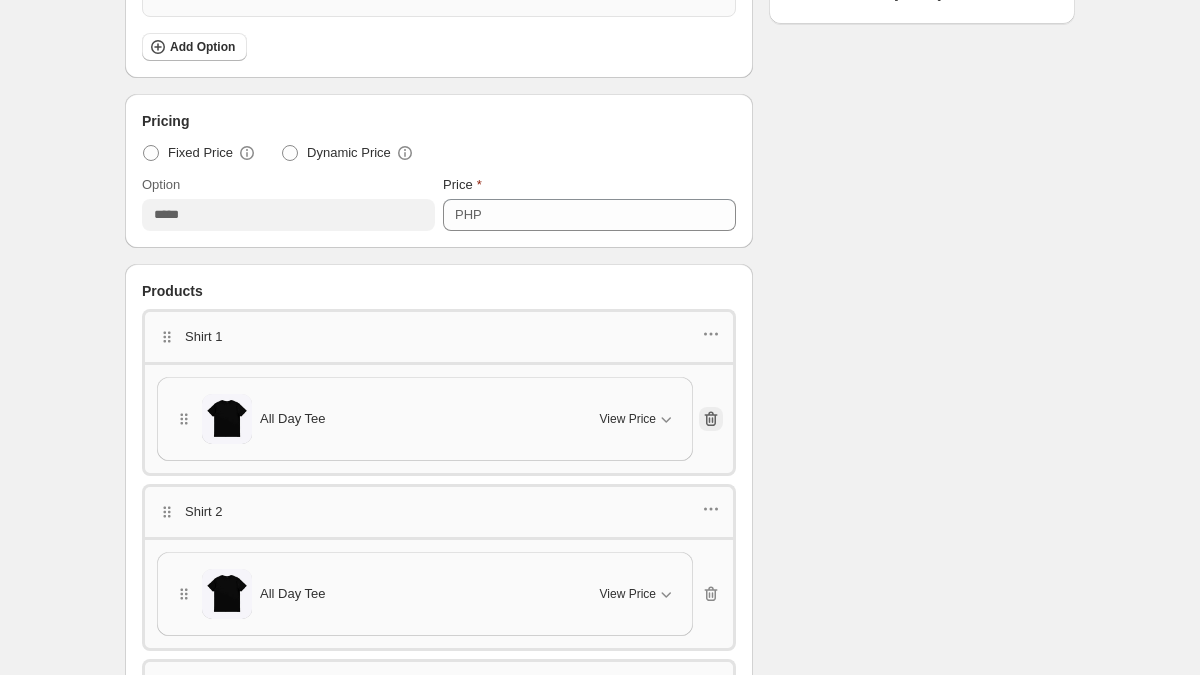 scroll, scrollTop: 568, scrollLeft: 0, axis: vertical 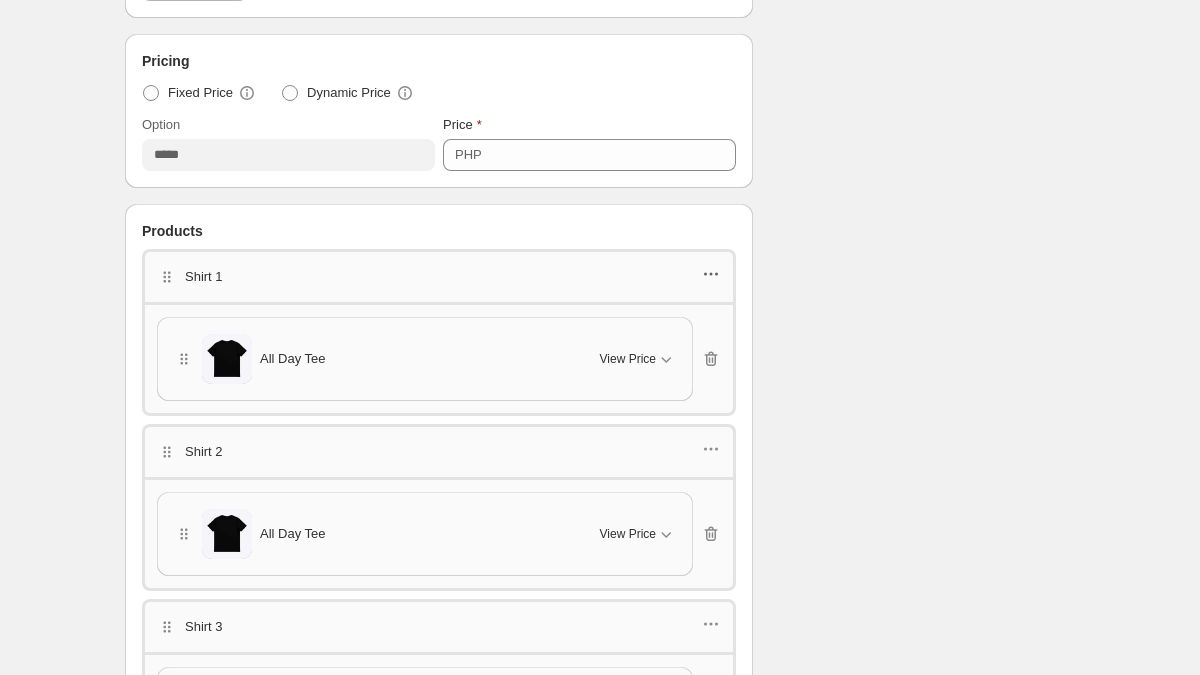 click 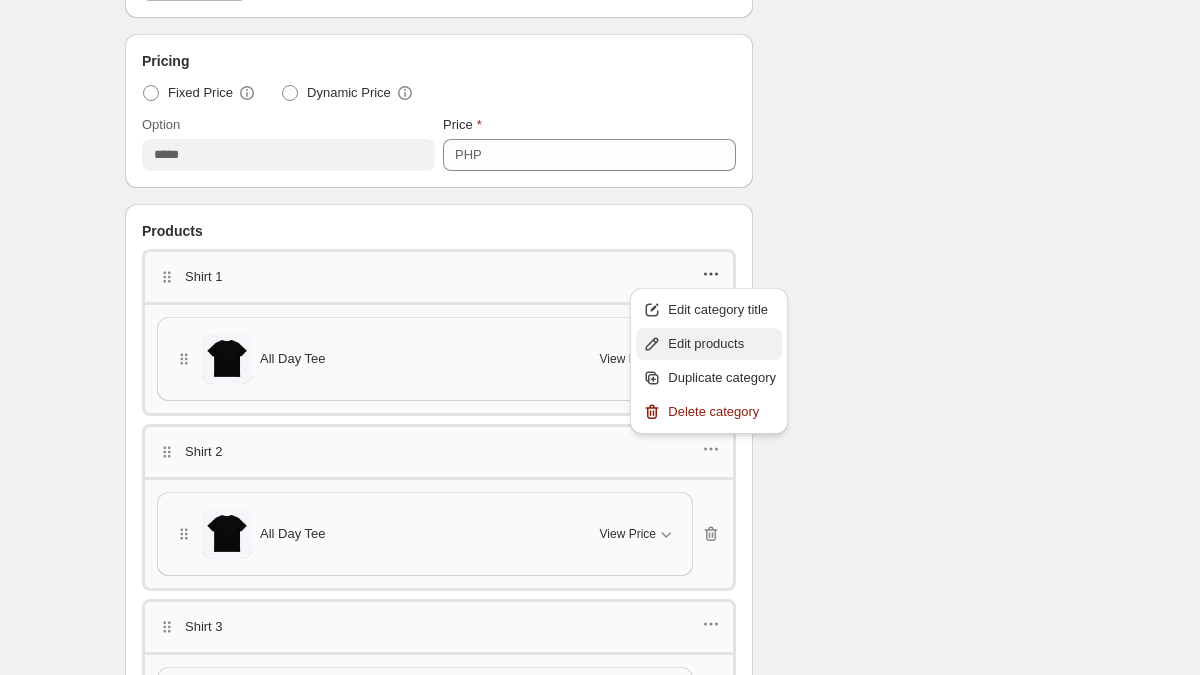 click on "Edit products" at bounding box center [722, 344] 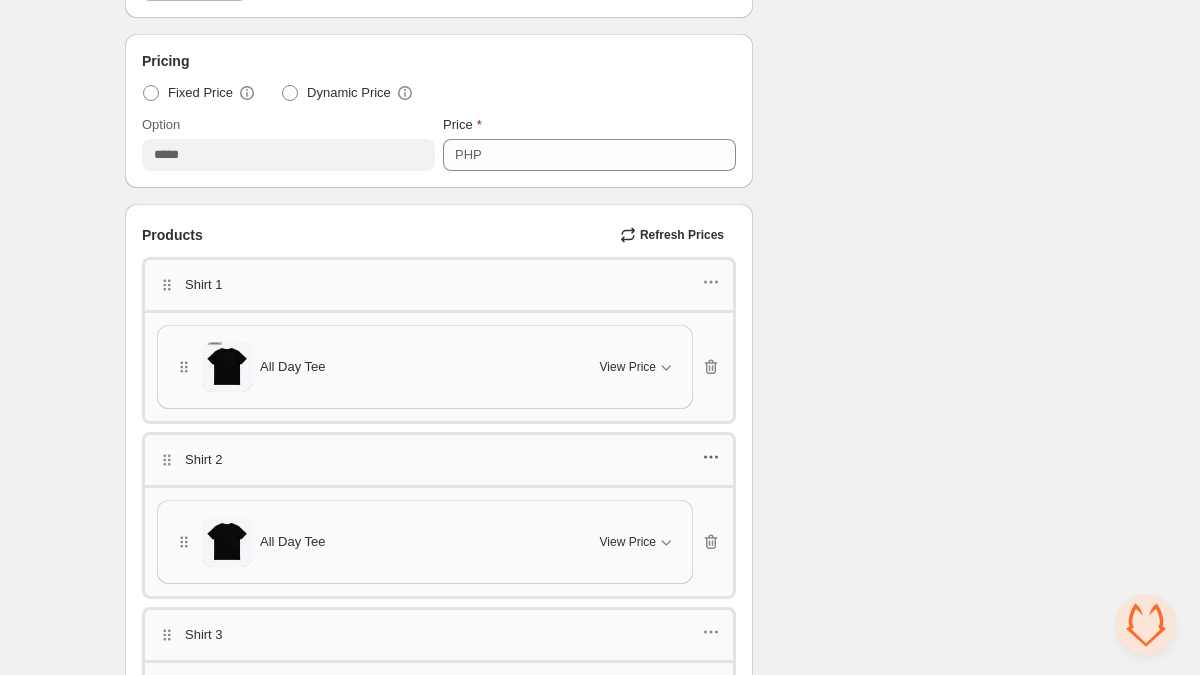click 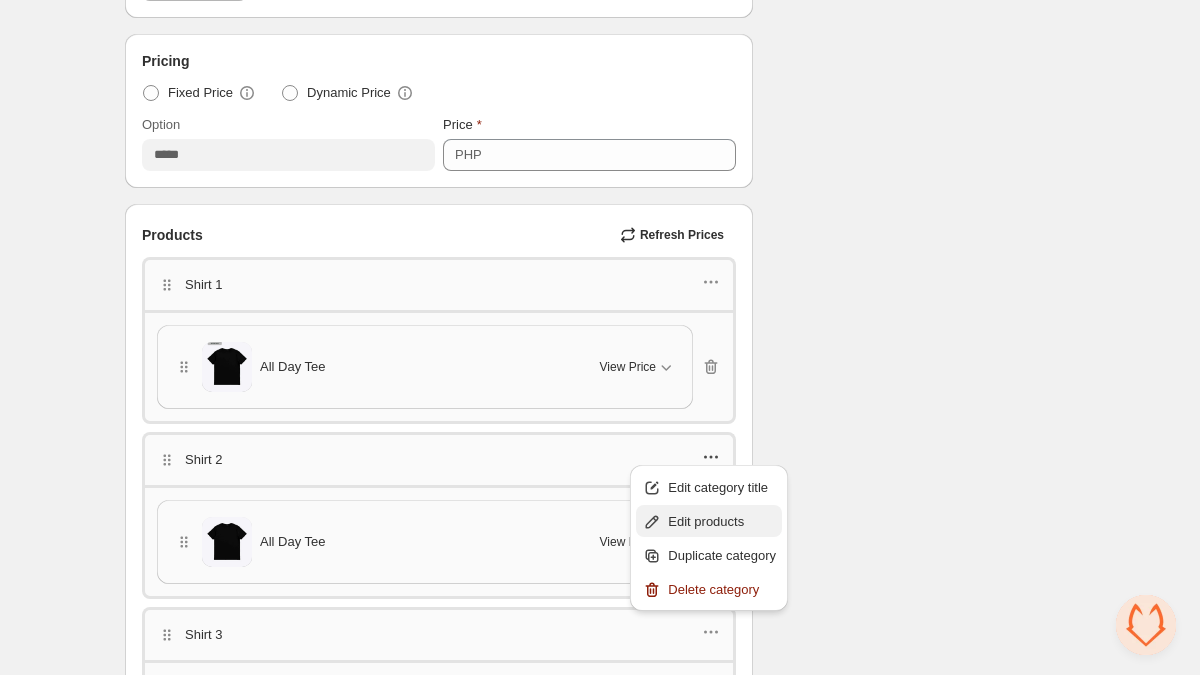 click on "Edit products" at bounding box center (722, 522) 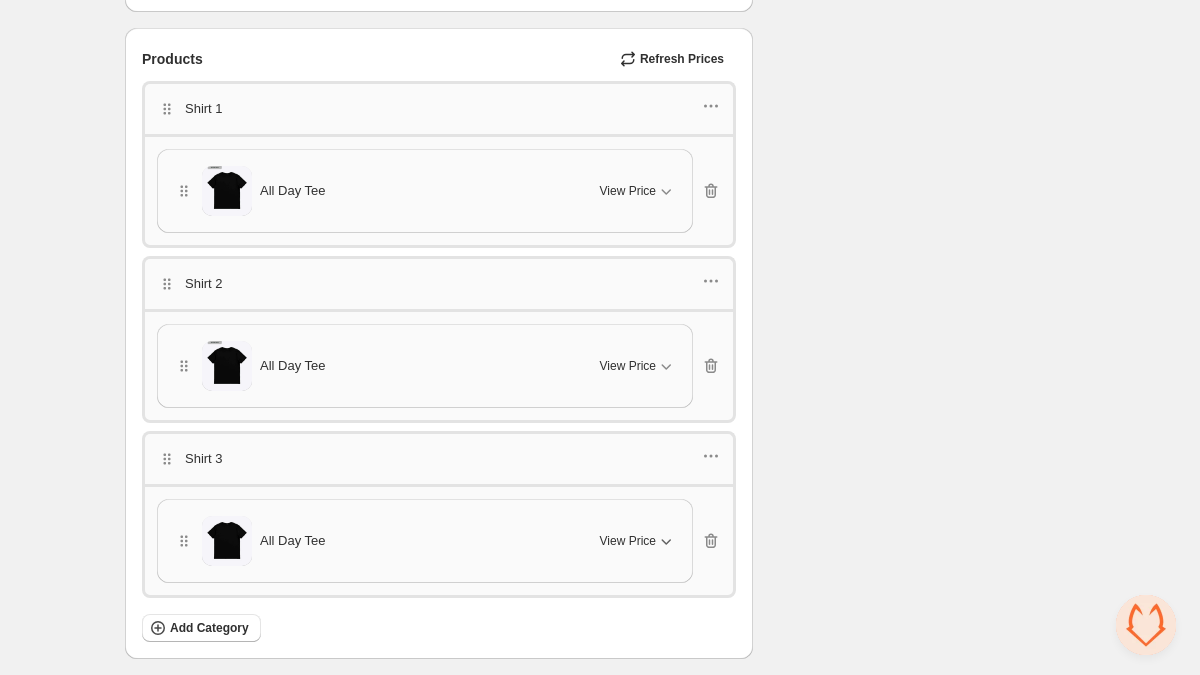 scroll, scrollTop: 834, scrollLeft: 0, axis: vertical 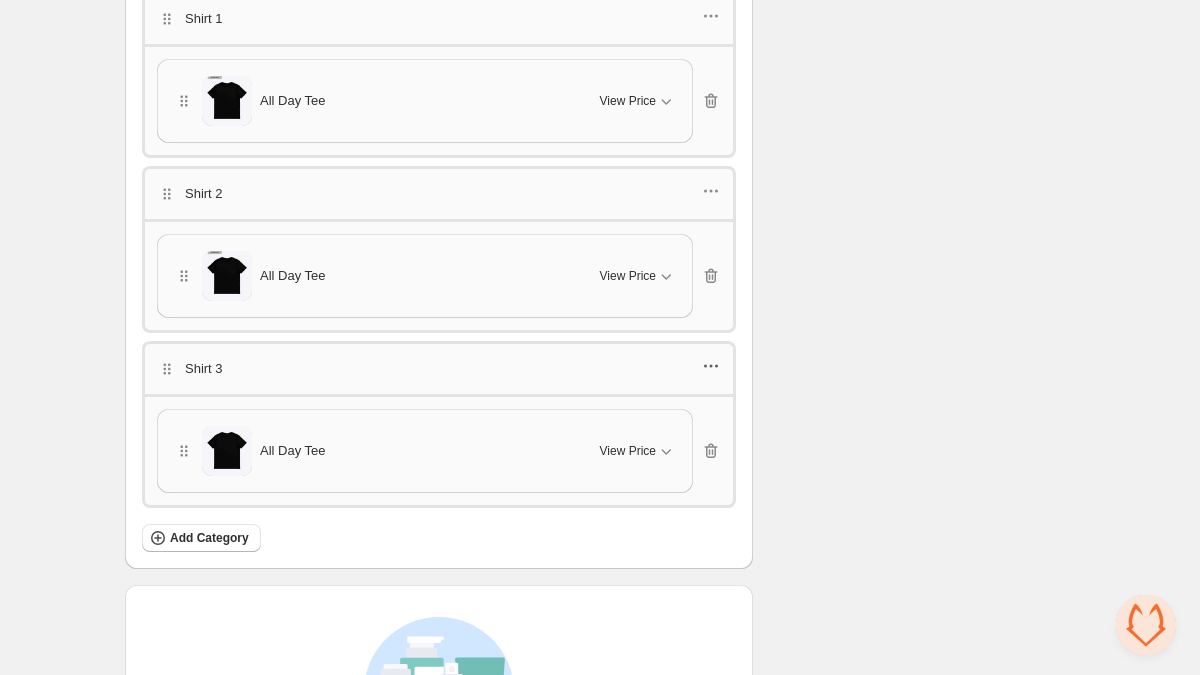 click 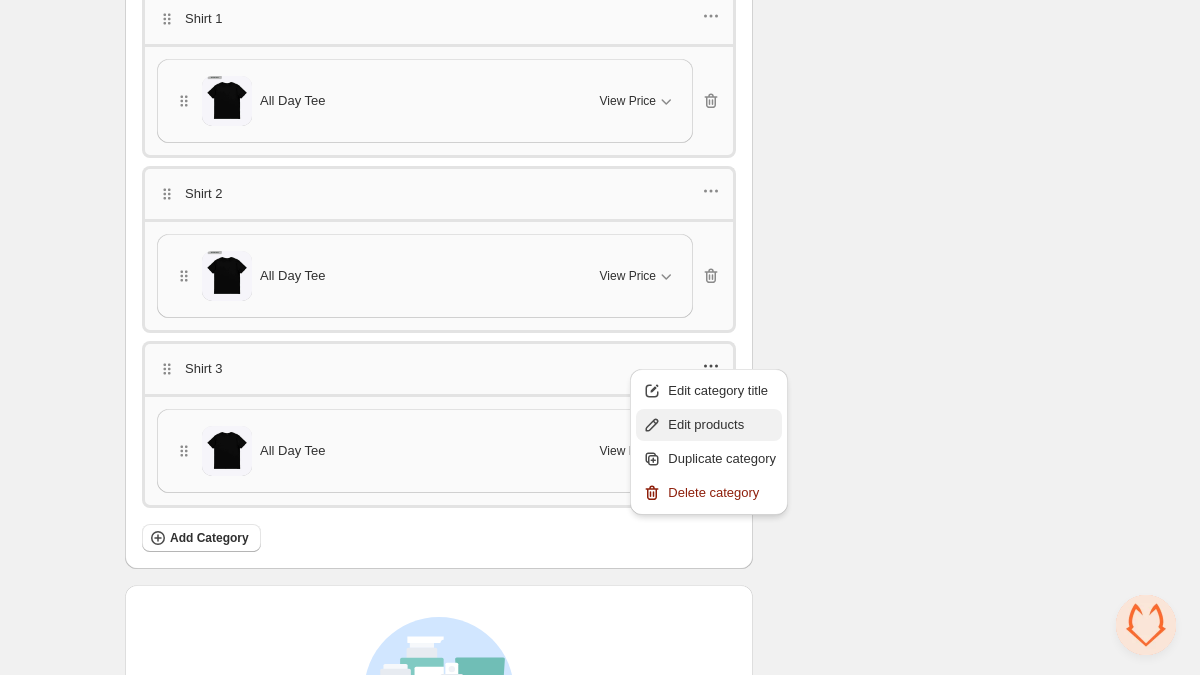 click on "Edit products" at bounding box center [722, 425] 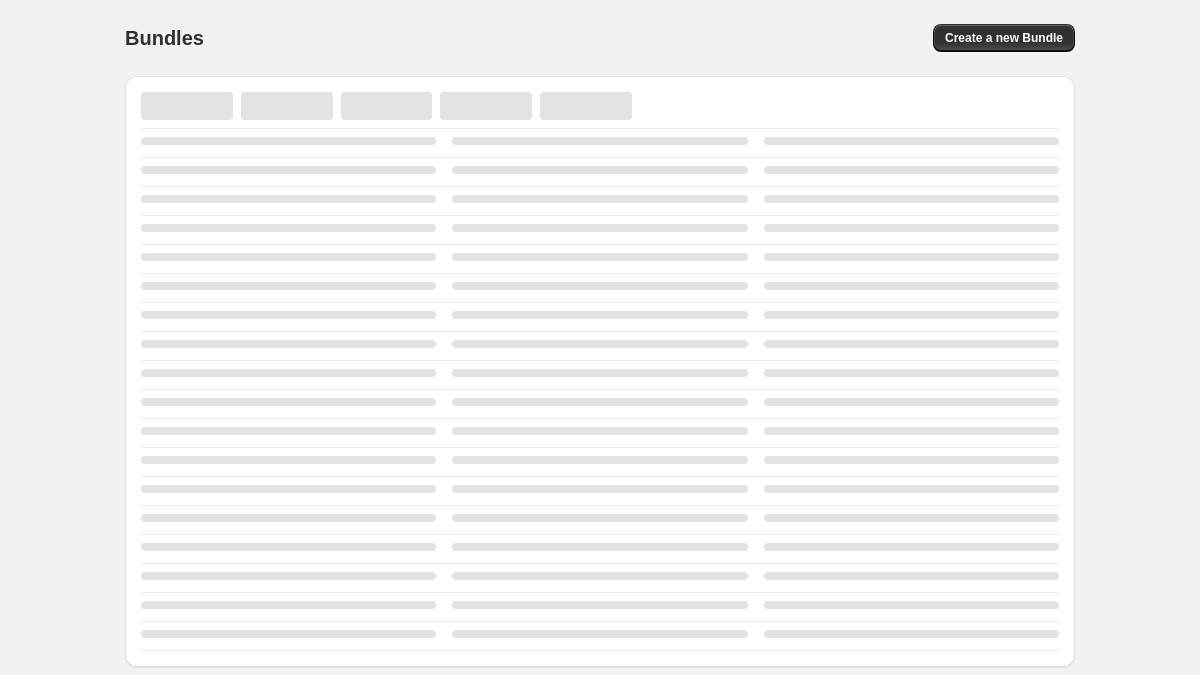 scroll, scrollTop: 0, scrollLeft: 0, axis: both 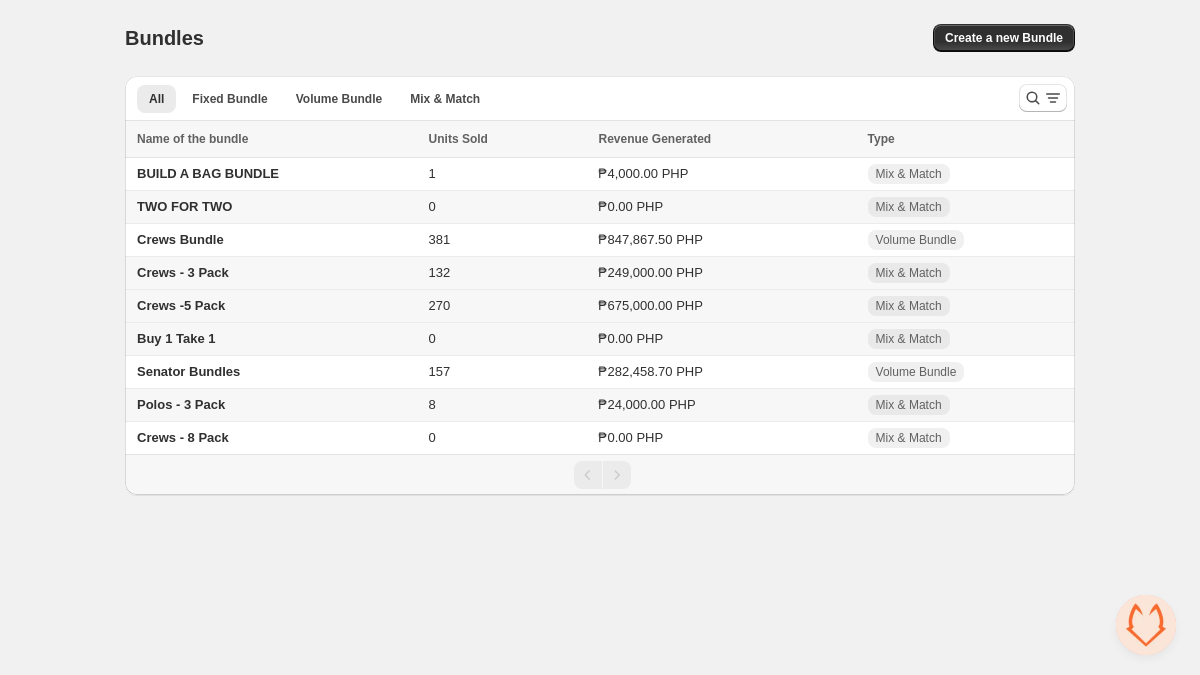 click on "Crews -5 Pack" at bounding box center [181, 305] 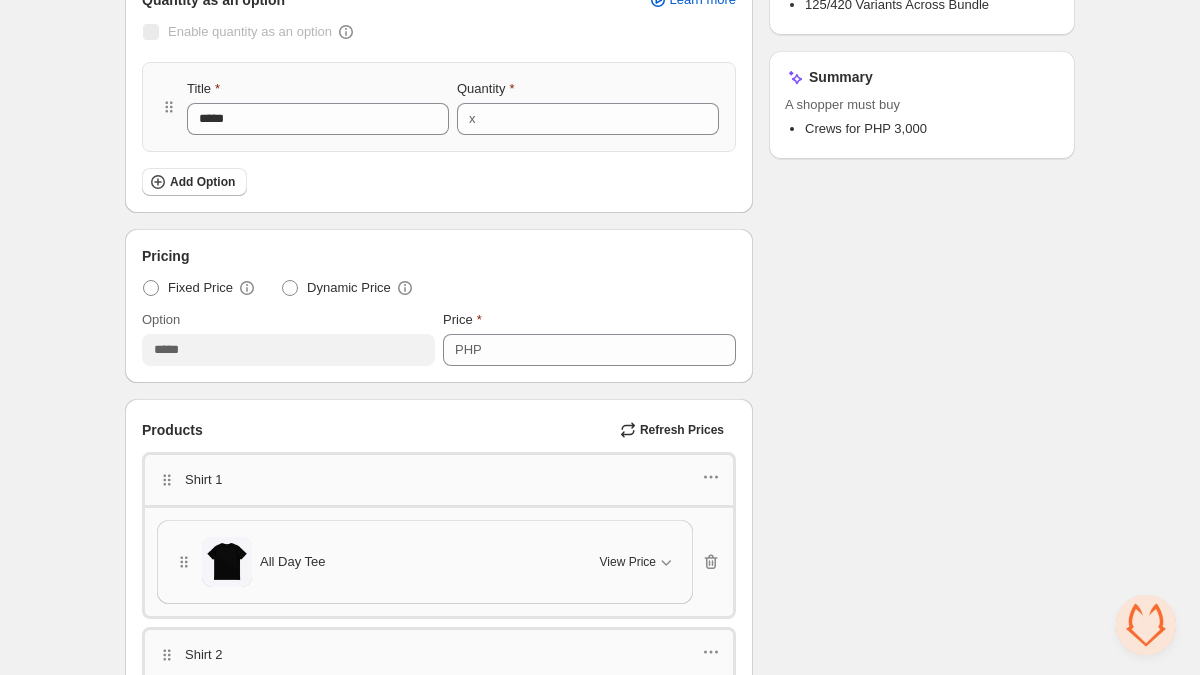 scroll, scrollTop: 550, scrollLeft: 0, axis: vertical 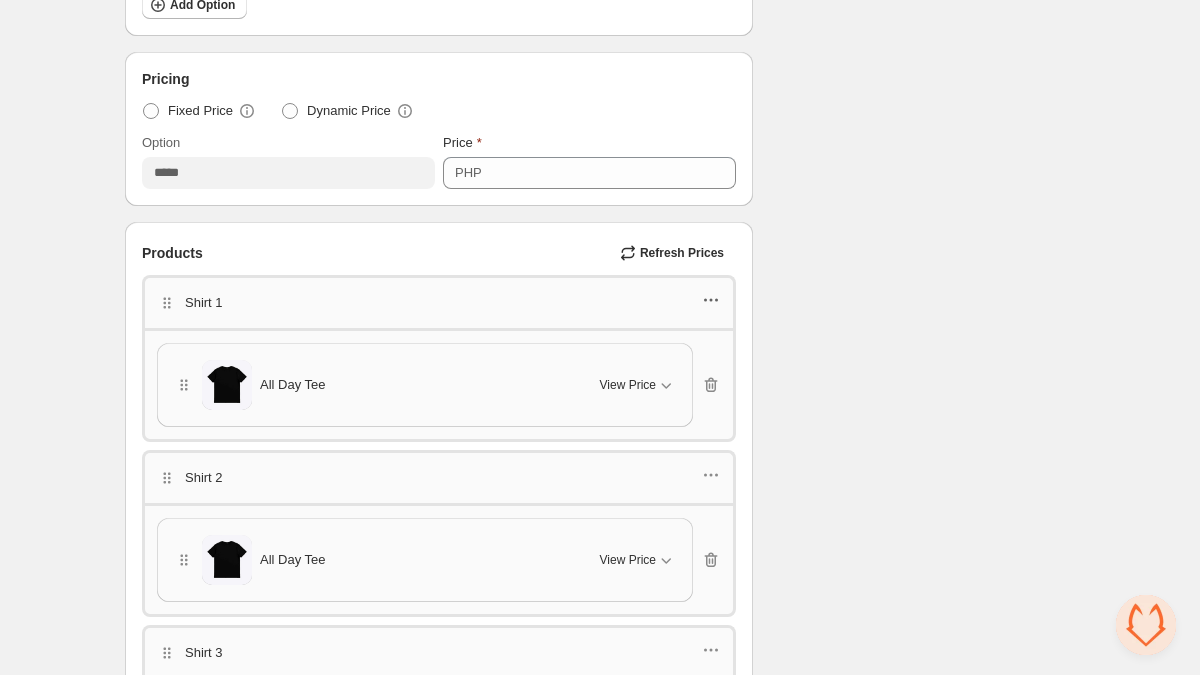 click 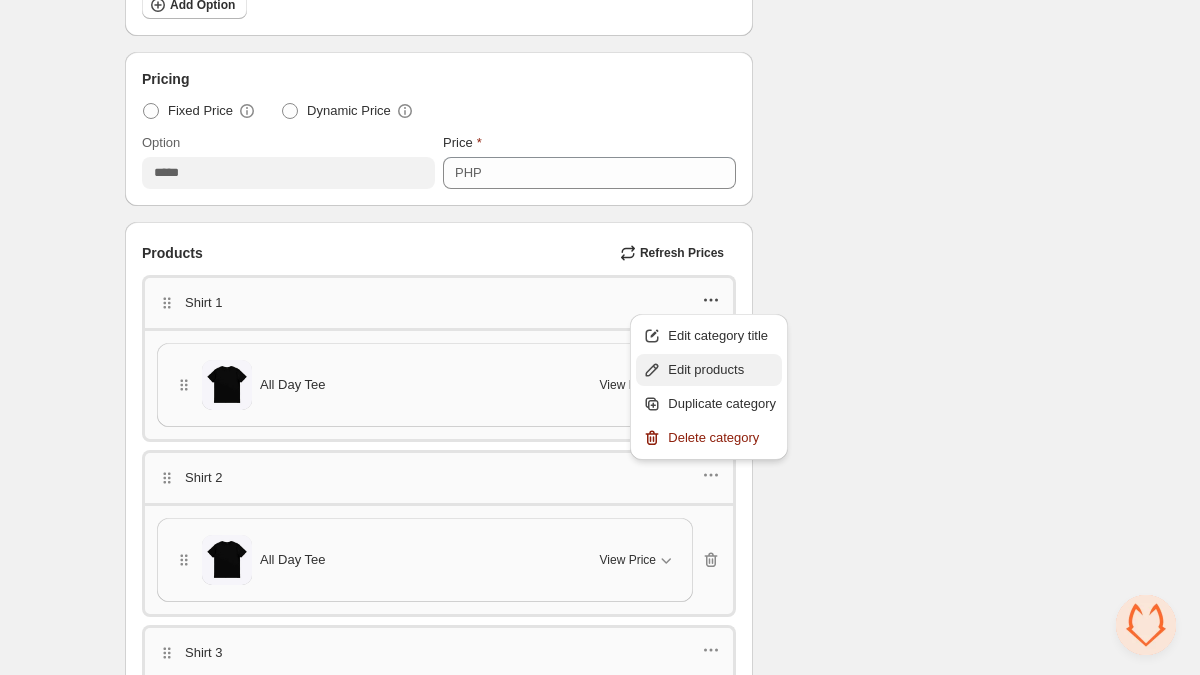 click on "Edit products" at bounding box center (722, 370) 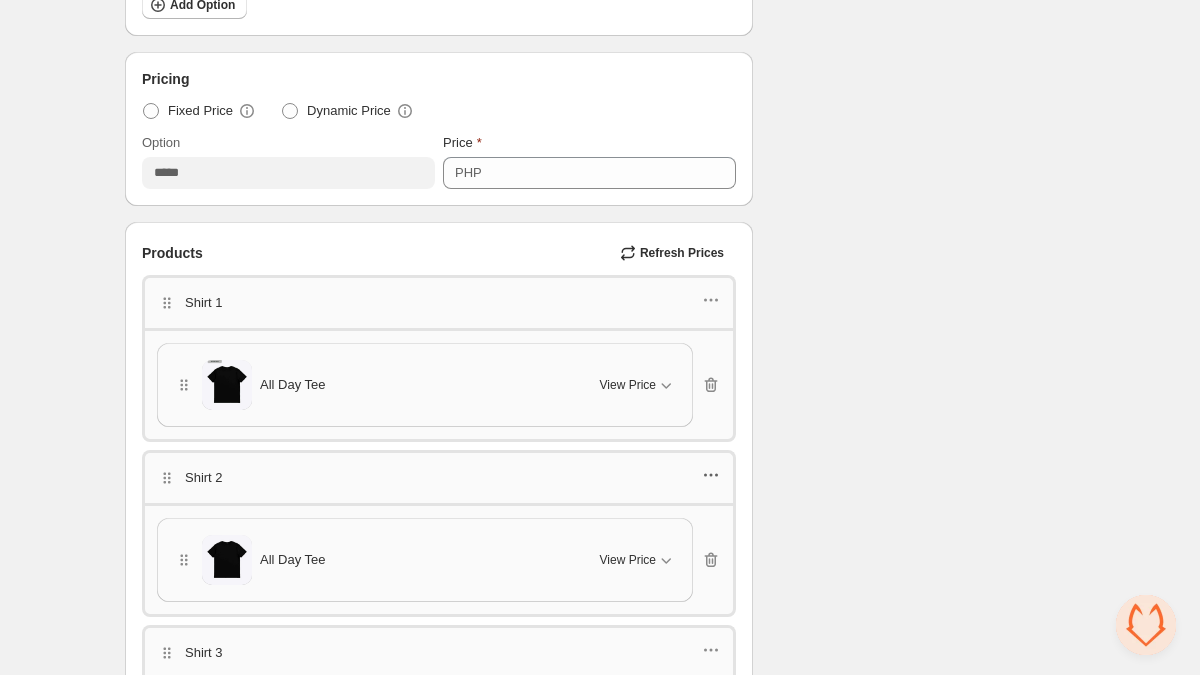click 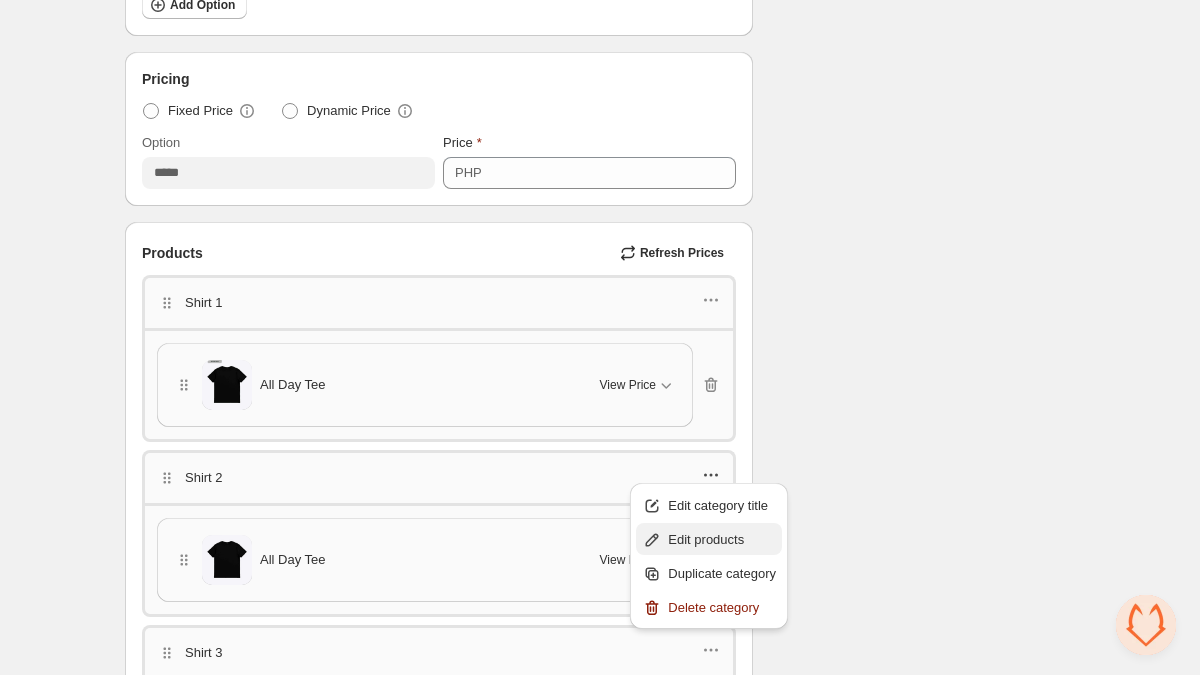 click on "Edit products" at bounding box center [722, 540] 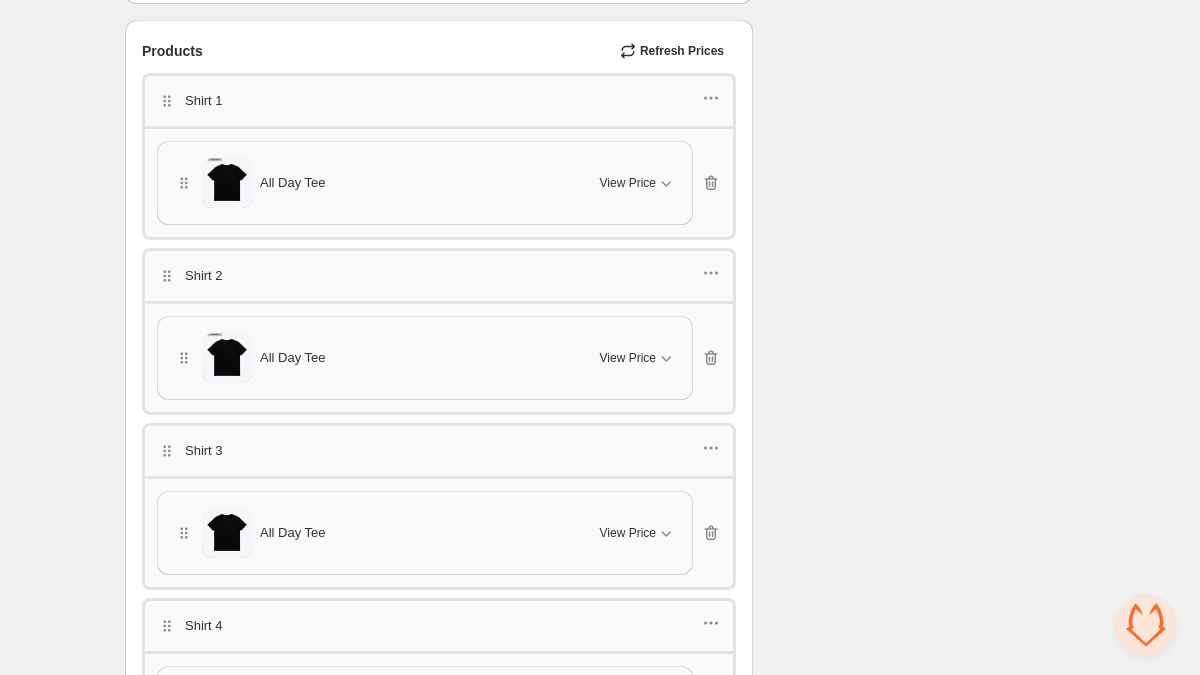 scroll, scrollTop: 829, scrollLeft: 0, axis: vertical 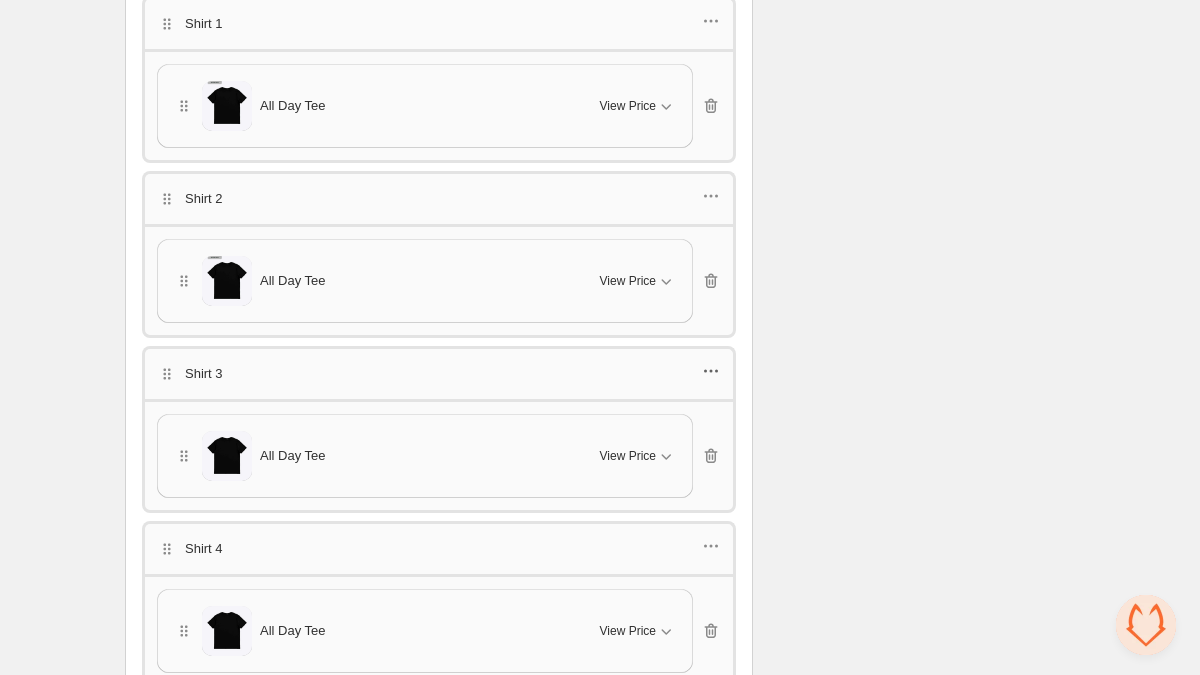 click 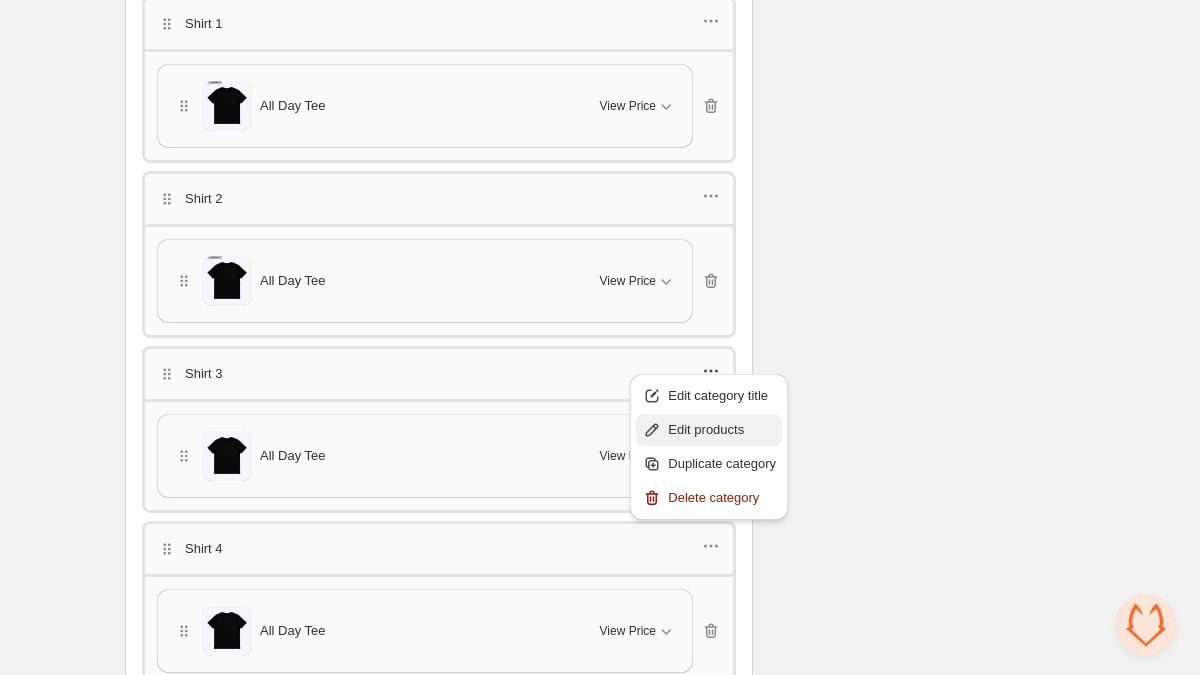 click on "Edit products" at bounding box center (709, 430) 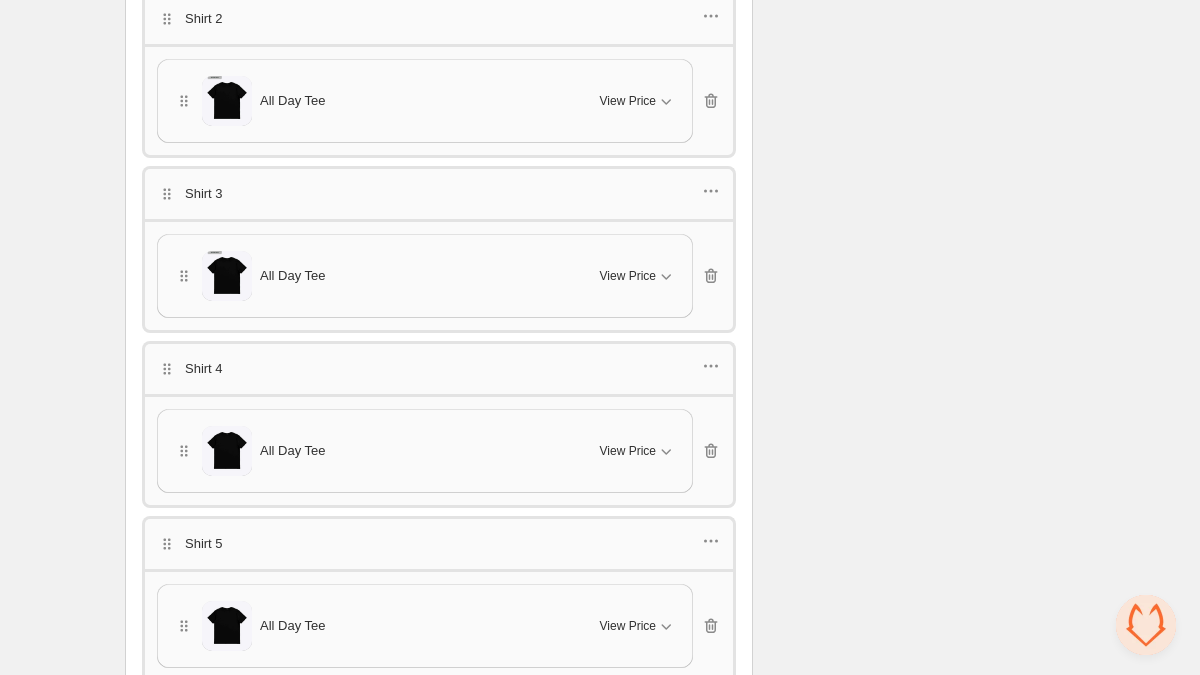 scroll, scrollTop: 1050, scrollLeft: 0, axis: vertical 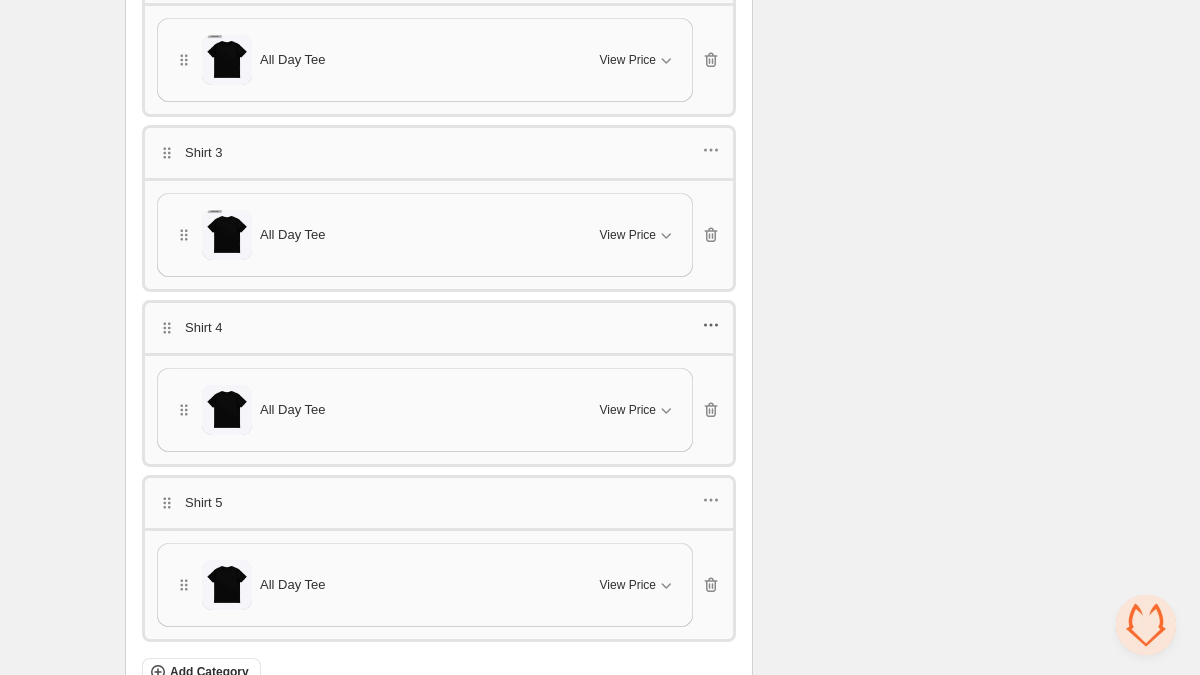 click 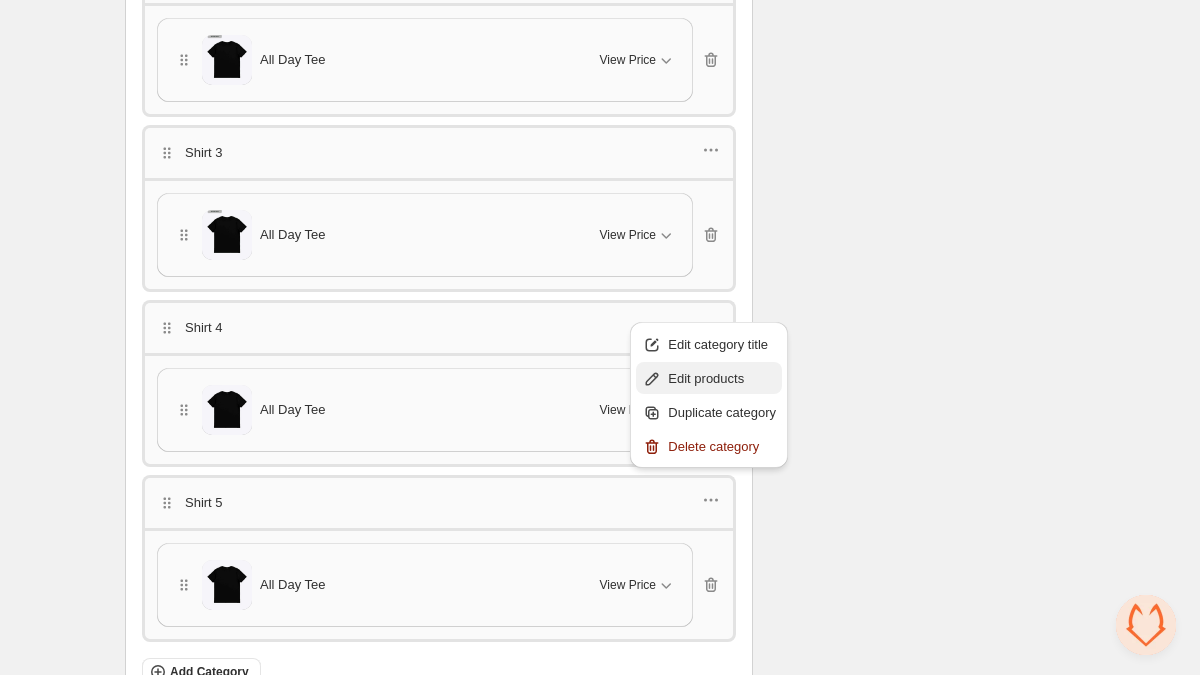 click on "Edit products" at bounding box center [722, 379] 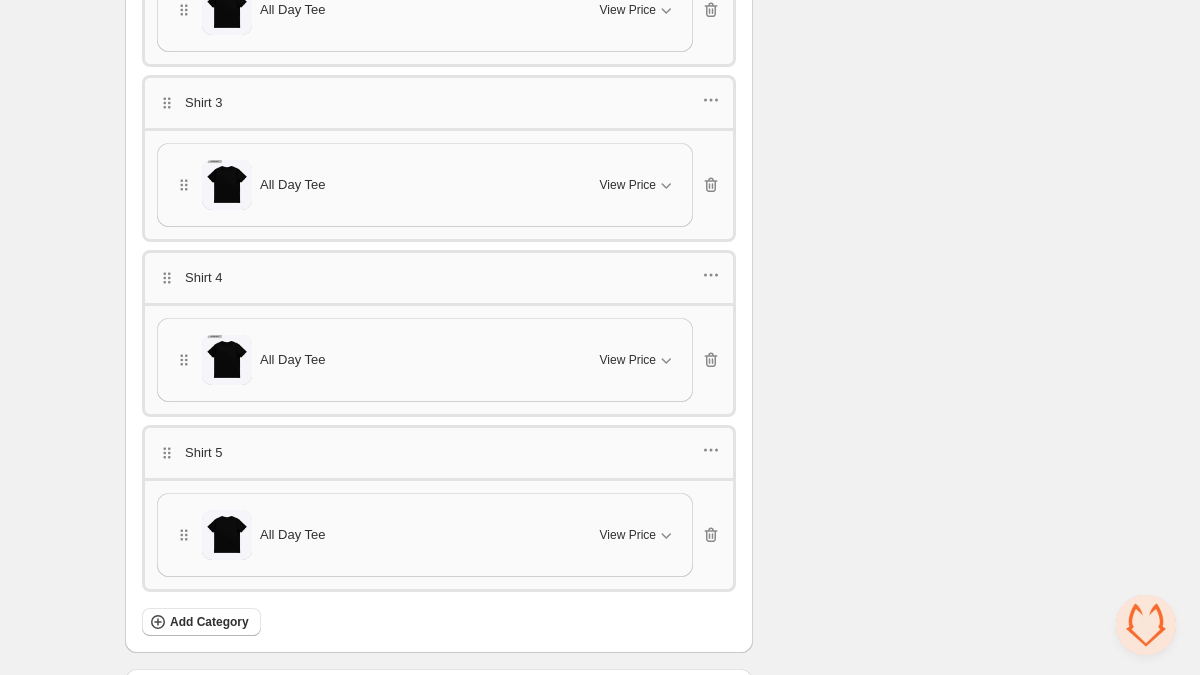 scroll, scrollTop: 1140, scrollLeft: 0, axis: vertical 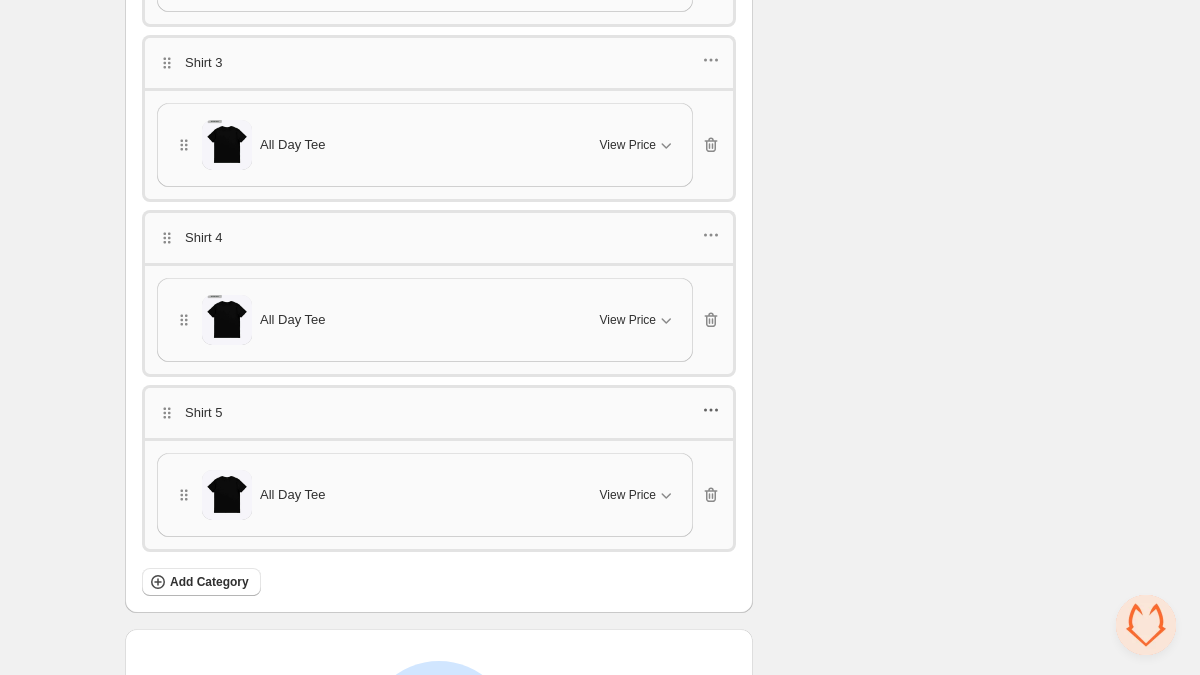 click 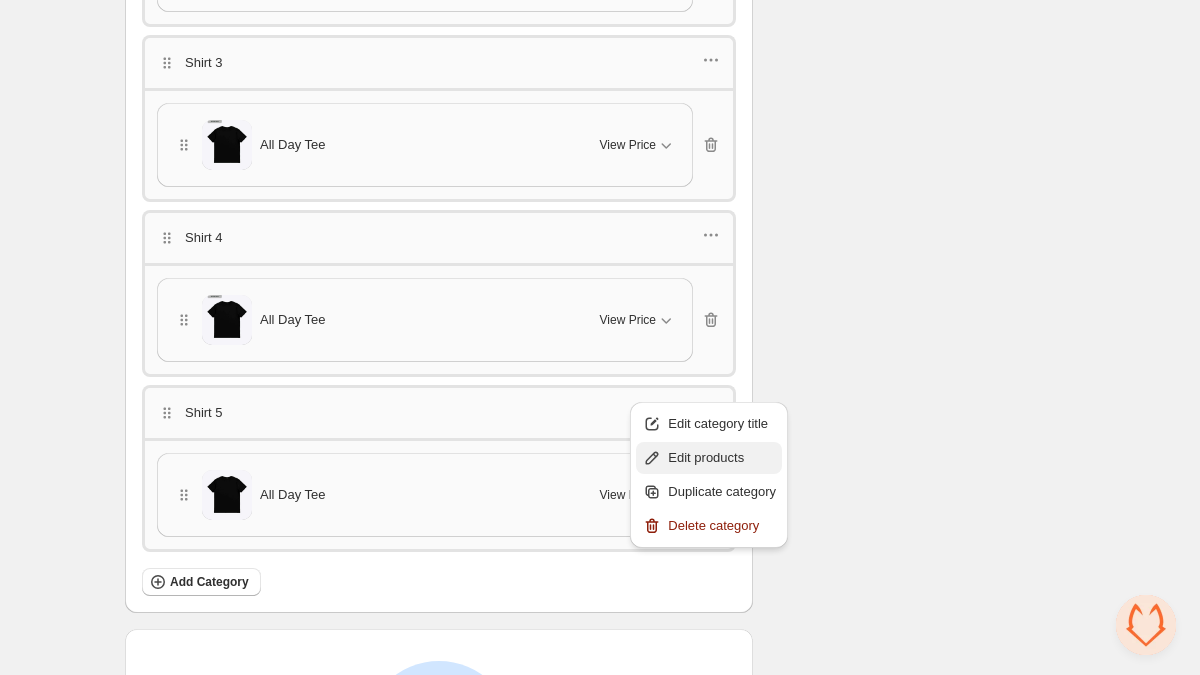 click on "Edit products" at bounding box center [722, 458] 